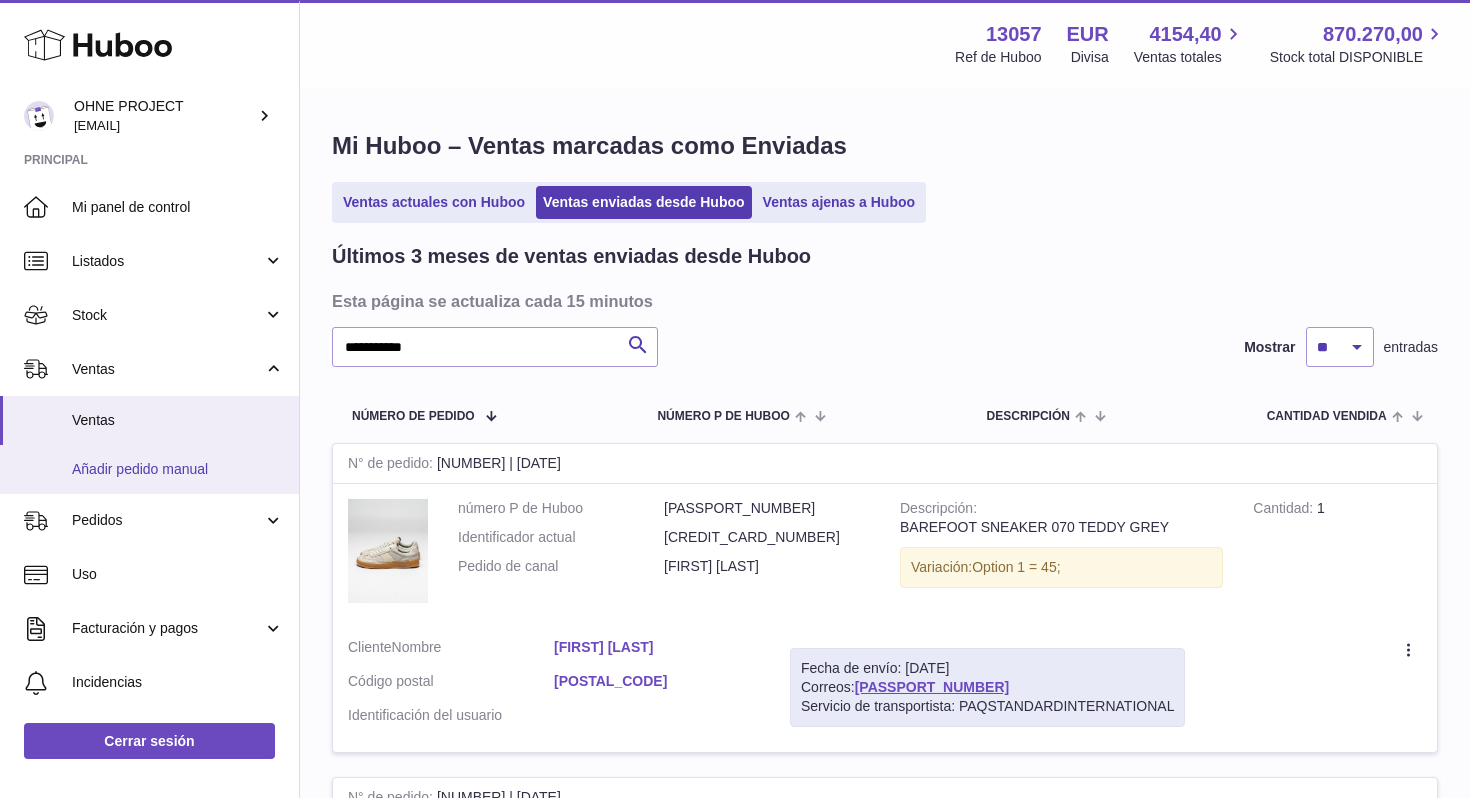 scroll, scrollTop: 255, scrollLeft: 0, axis: vertical 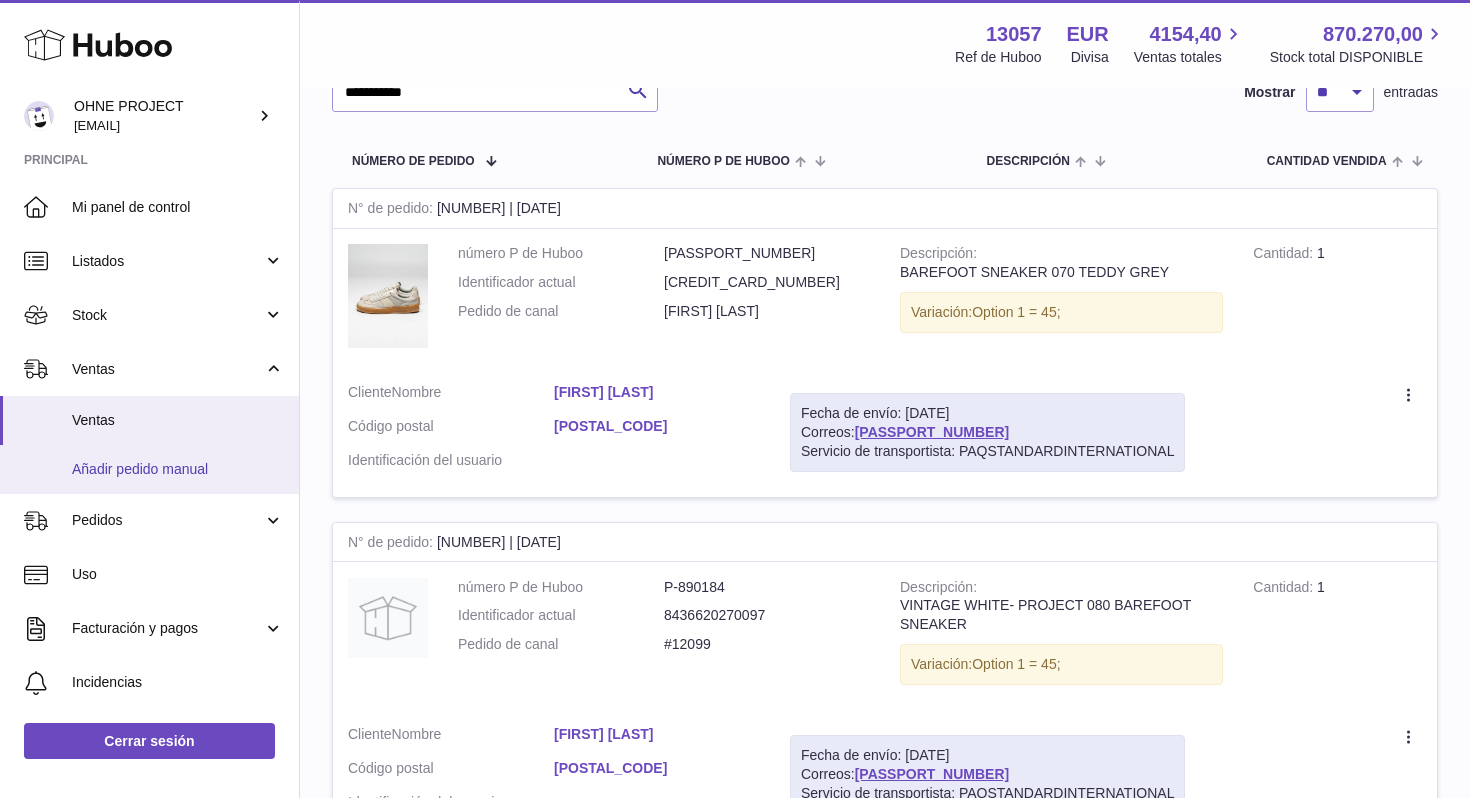 click on "Añadir pedido manual" at bounding box center [178, 469] 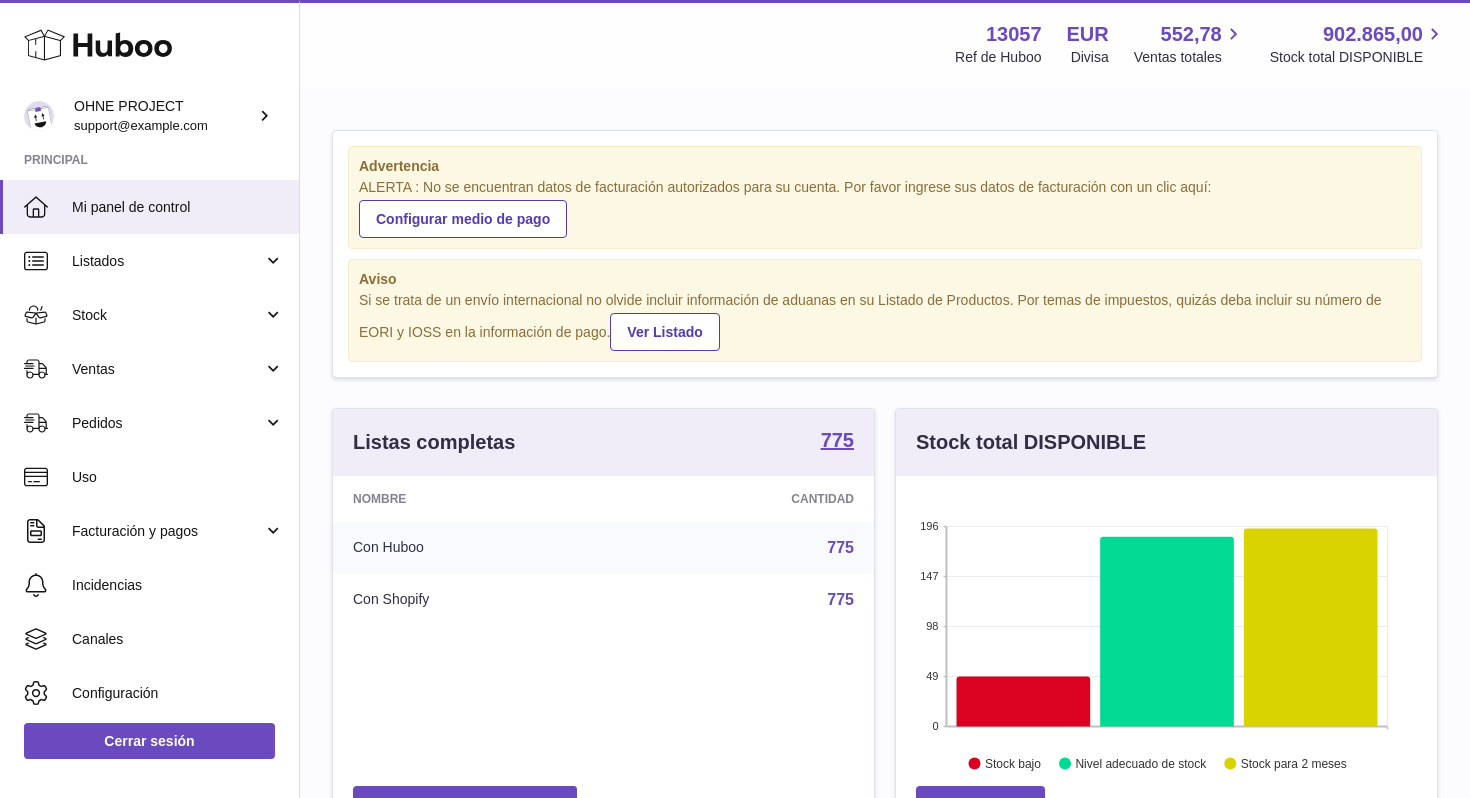 scroll, scrollTop: 0, scrollLeft: 0, axis: both 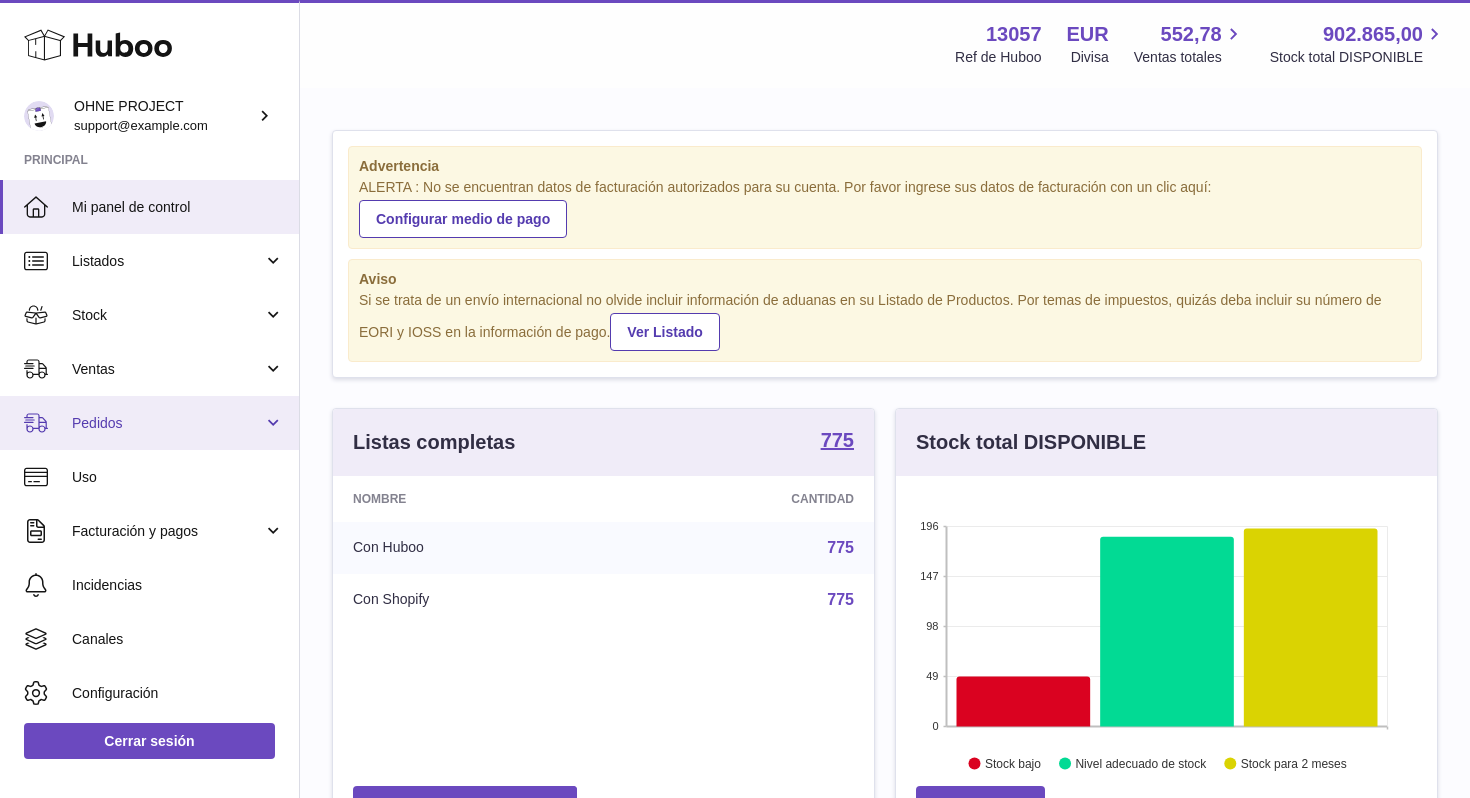 click on "Pedidos" at bounding box center [167, 423] 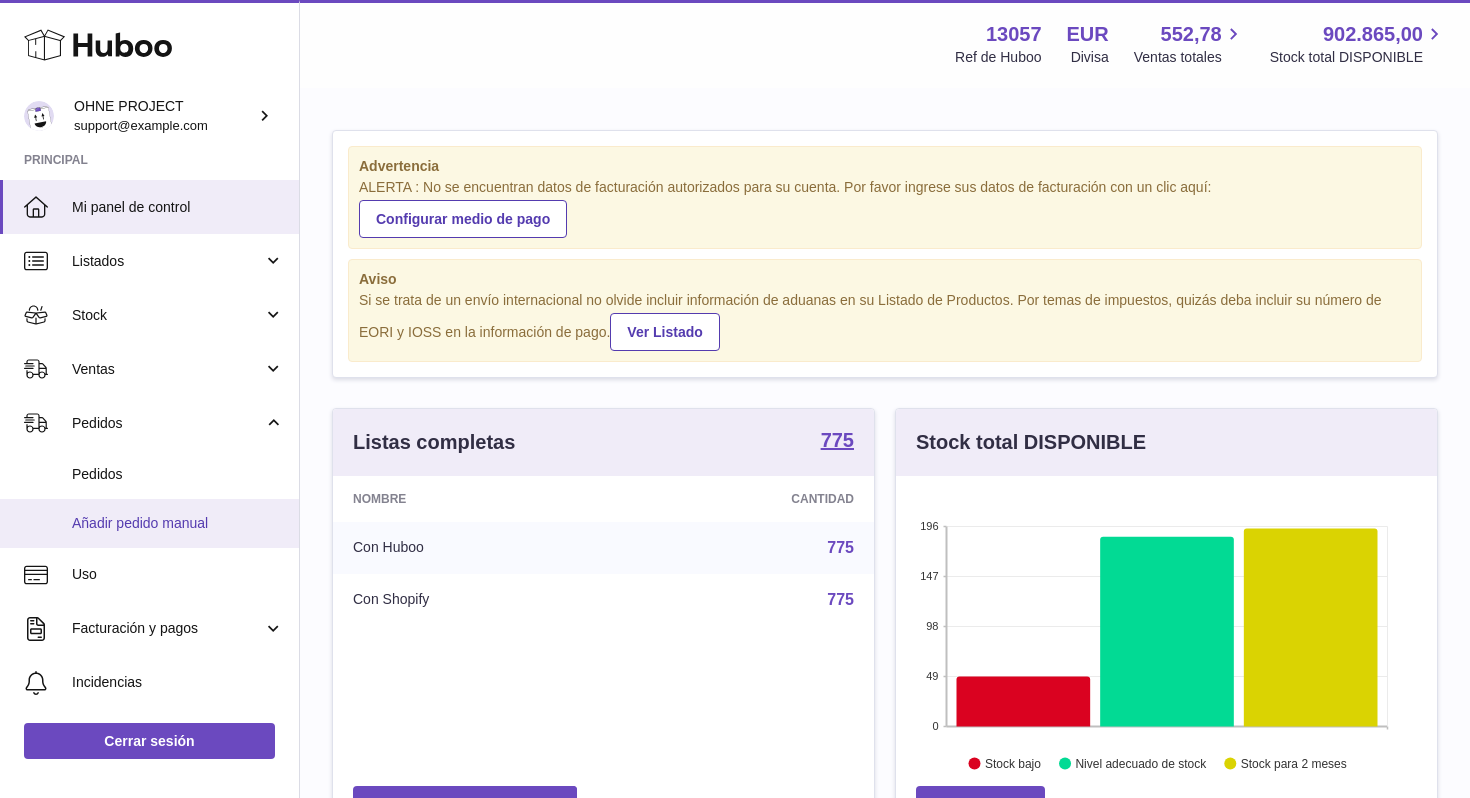 click on "Añadir pedido manual" at bounding box center [178, 523] 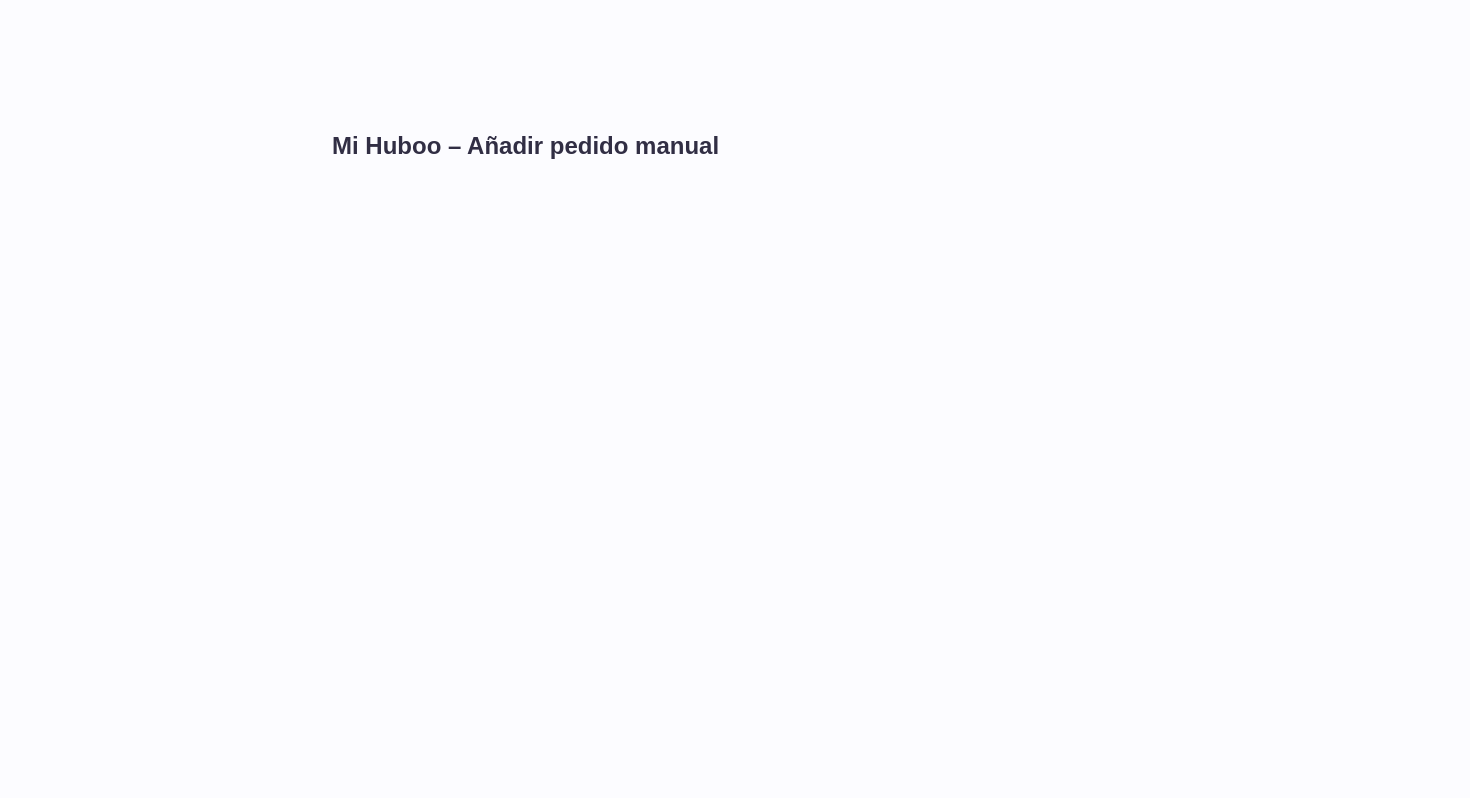 scroll, scrollTop: 0, scrollLeft: 0, axis: both 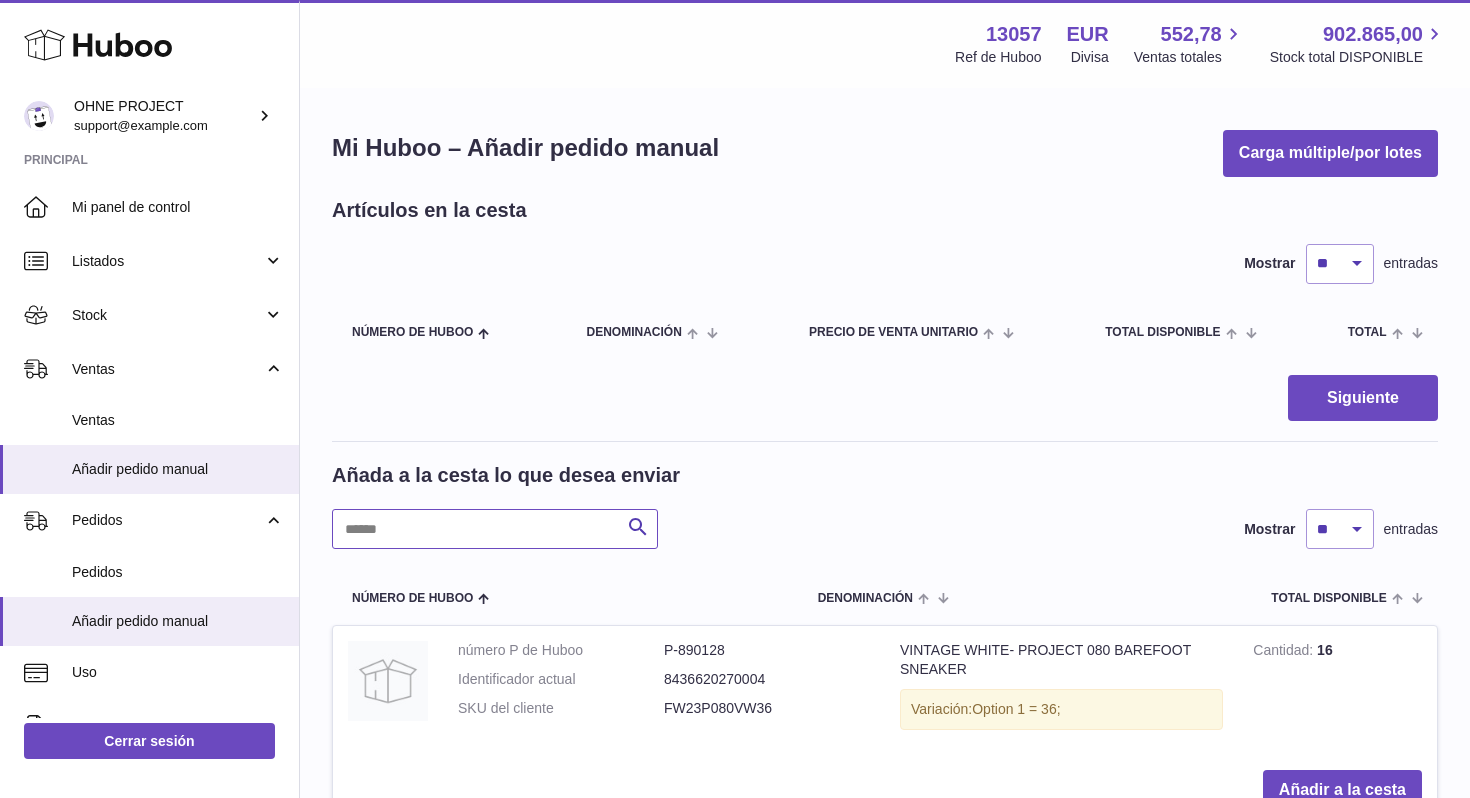 click at bounding box center [495, 529] 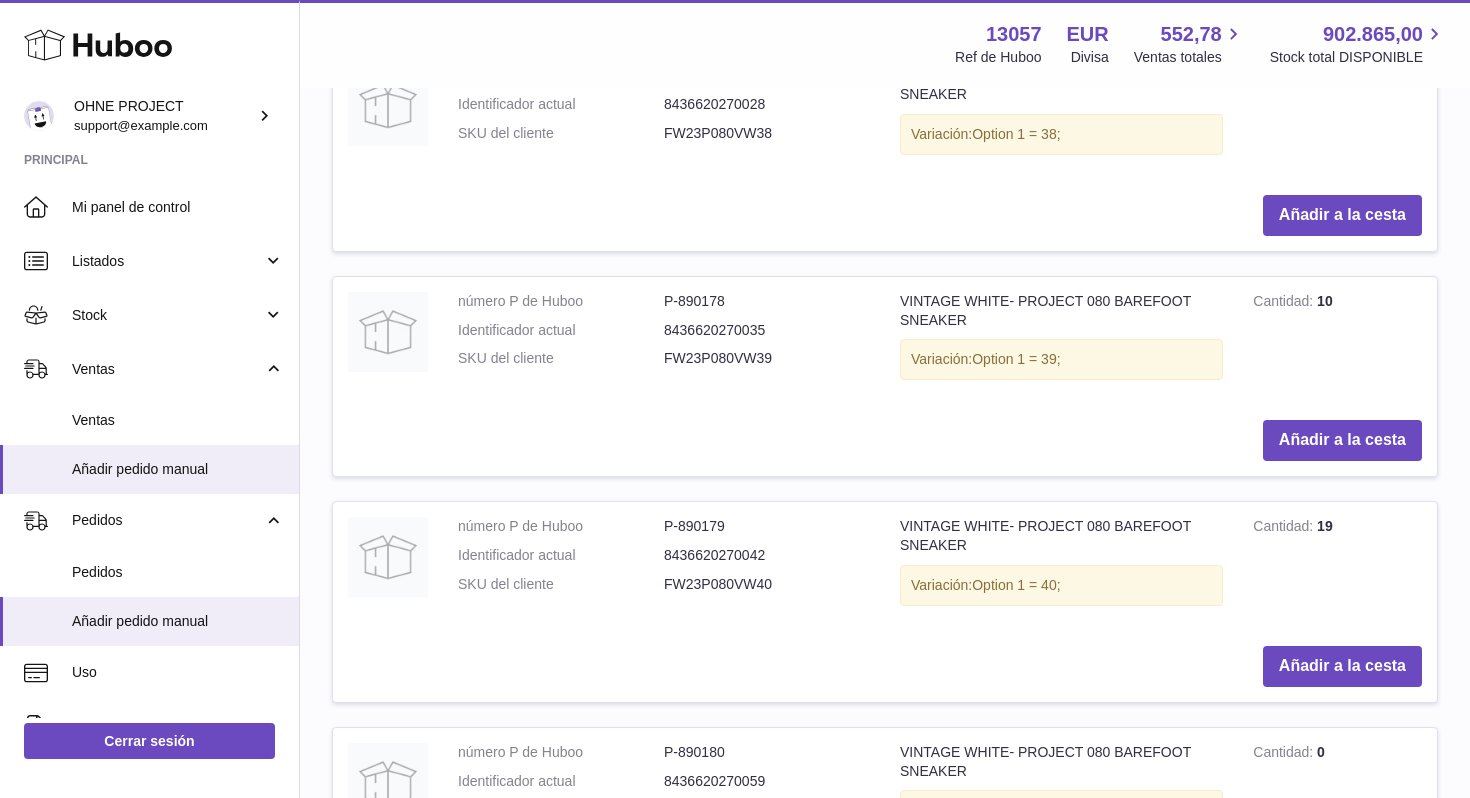 scroll, scrollTop: 1029, scrollLeft: 0, axis: vertical 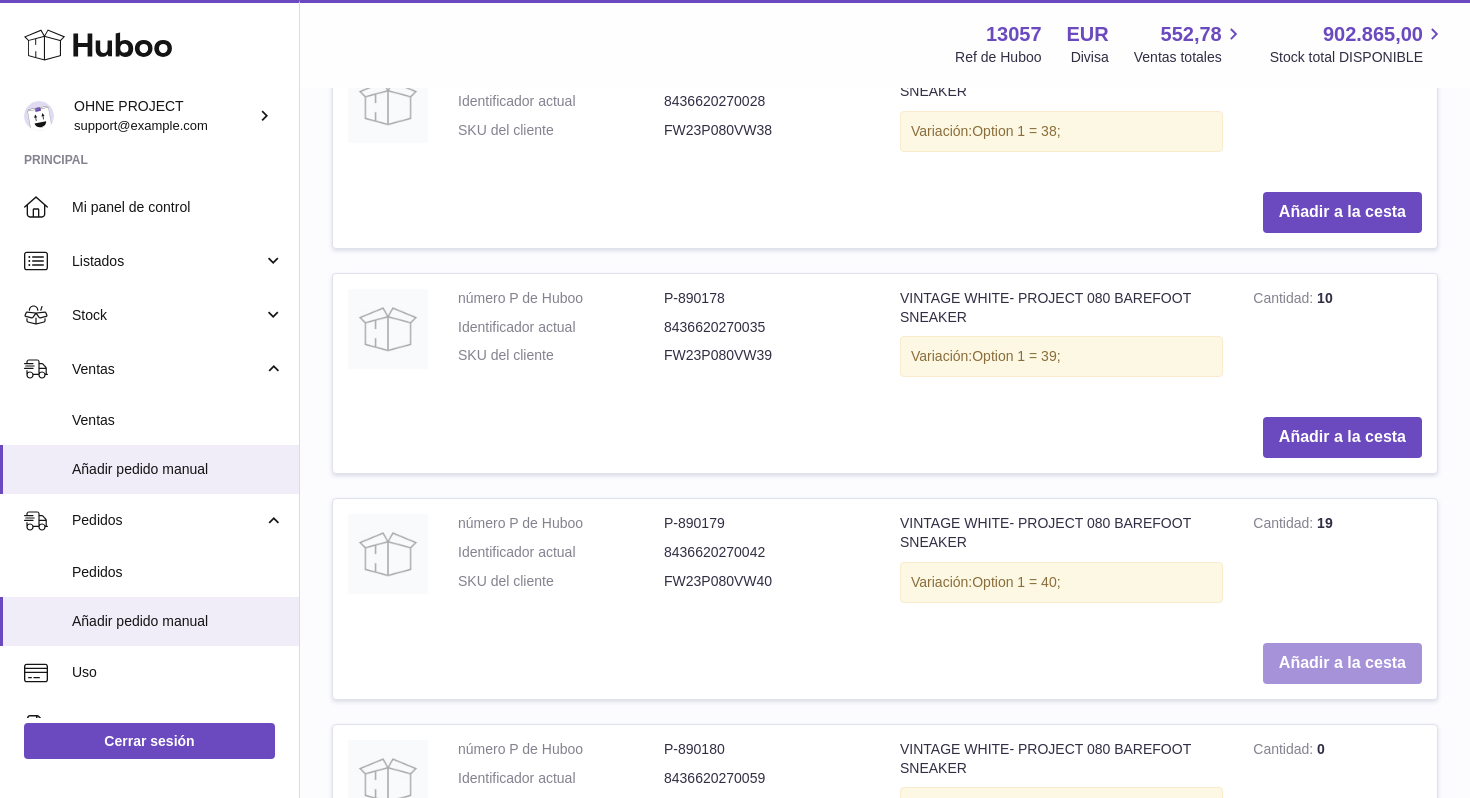 type on "**********" 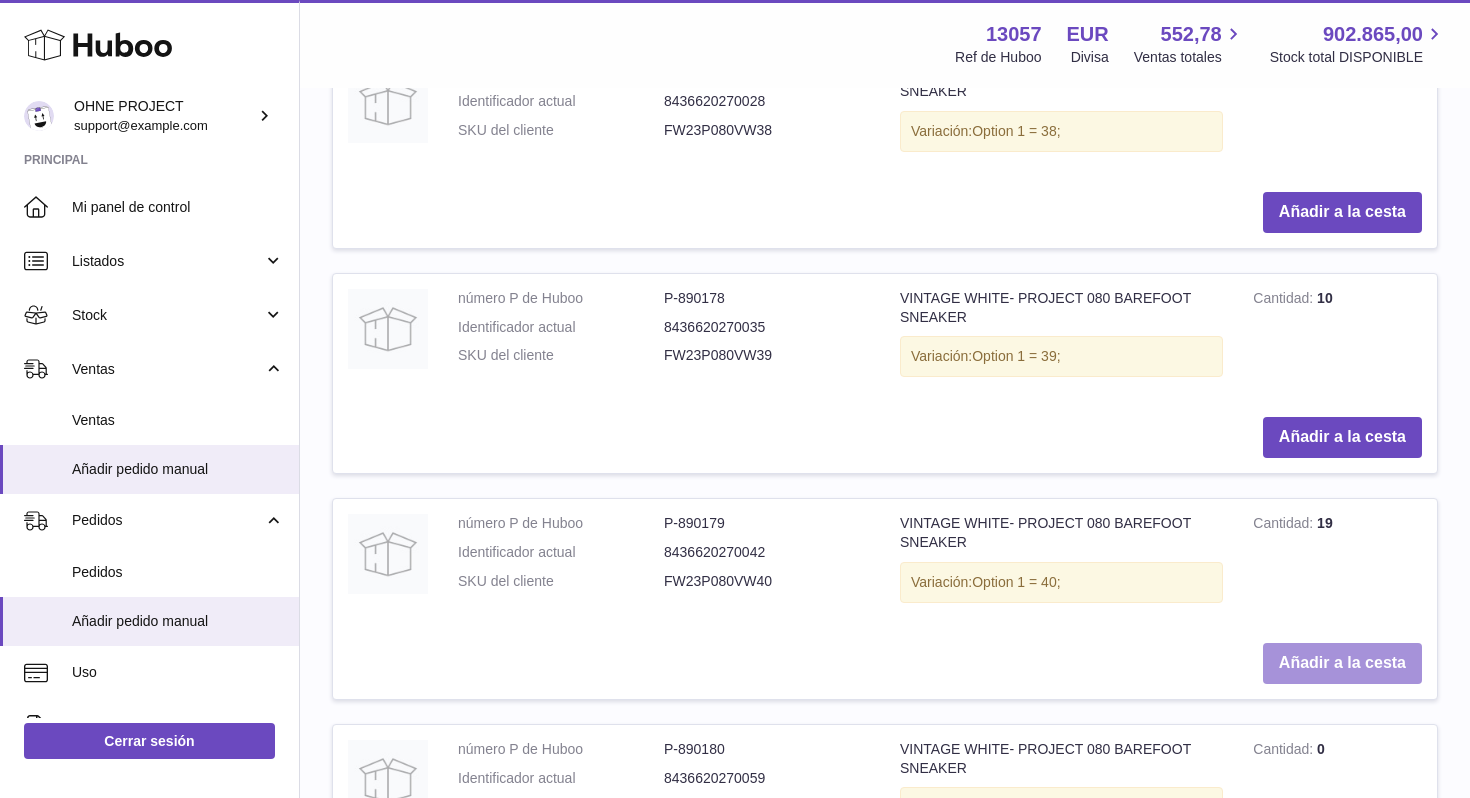 click on "Añadir a la cesta" at bounding box center (1342, 663) 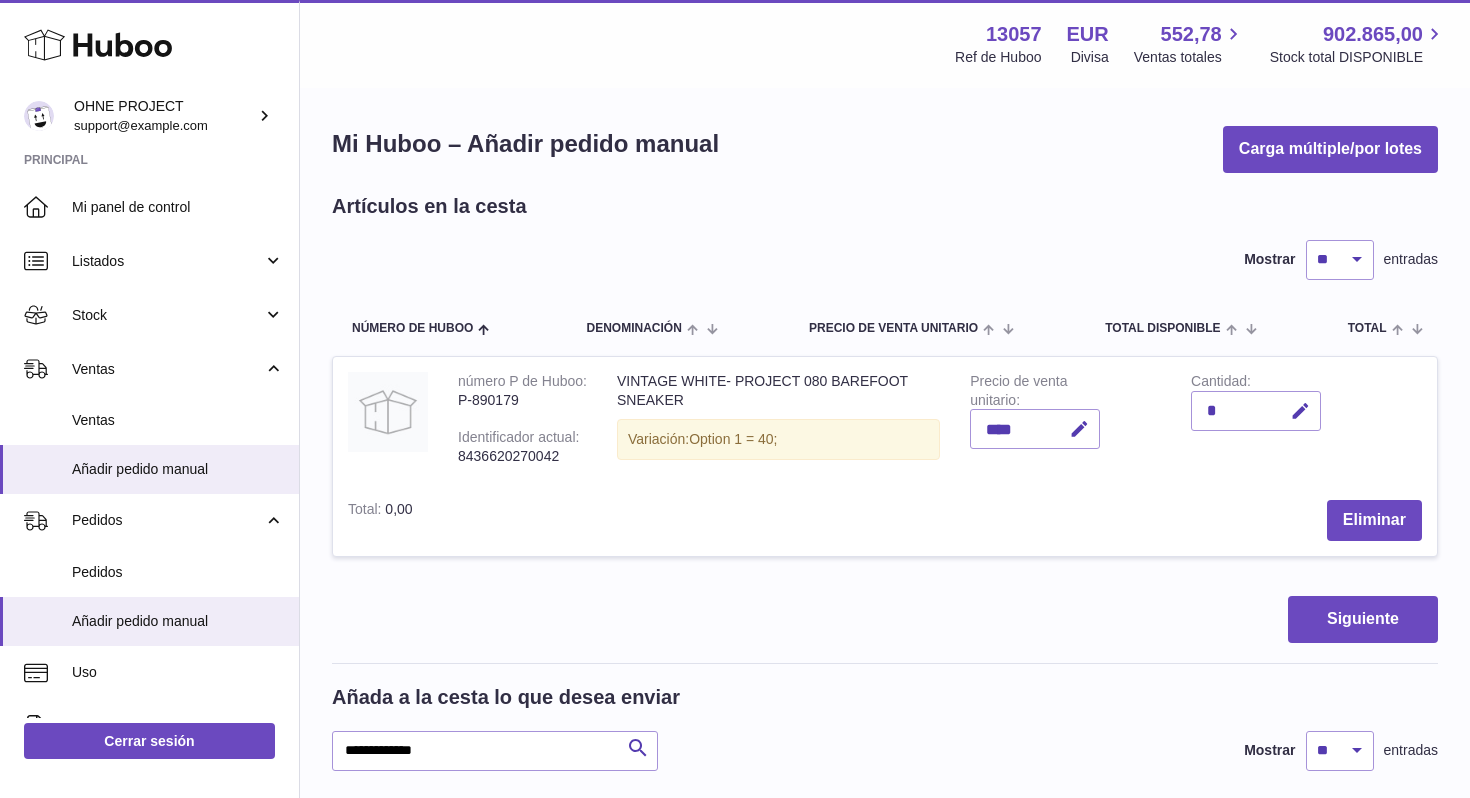 scroll, scrollTop: 0, scrollLeft: 0, axis: both 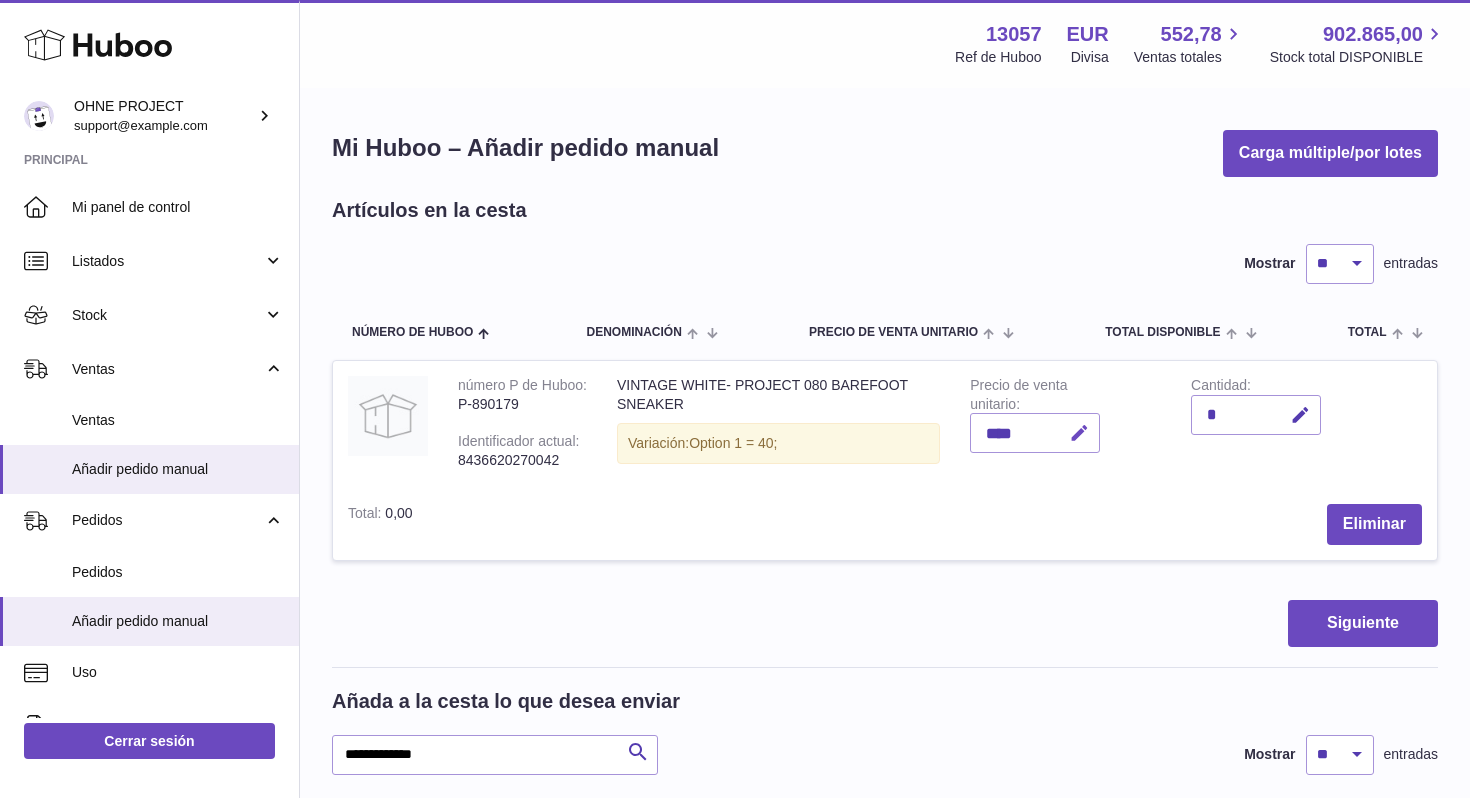 click at bounding box center [1079, 433] 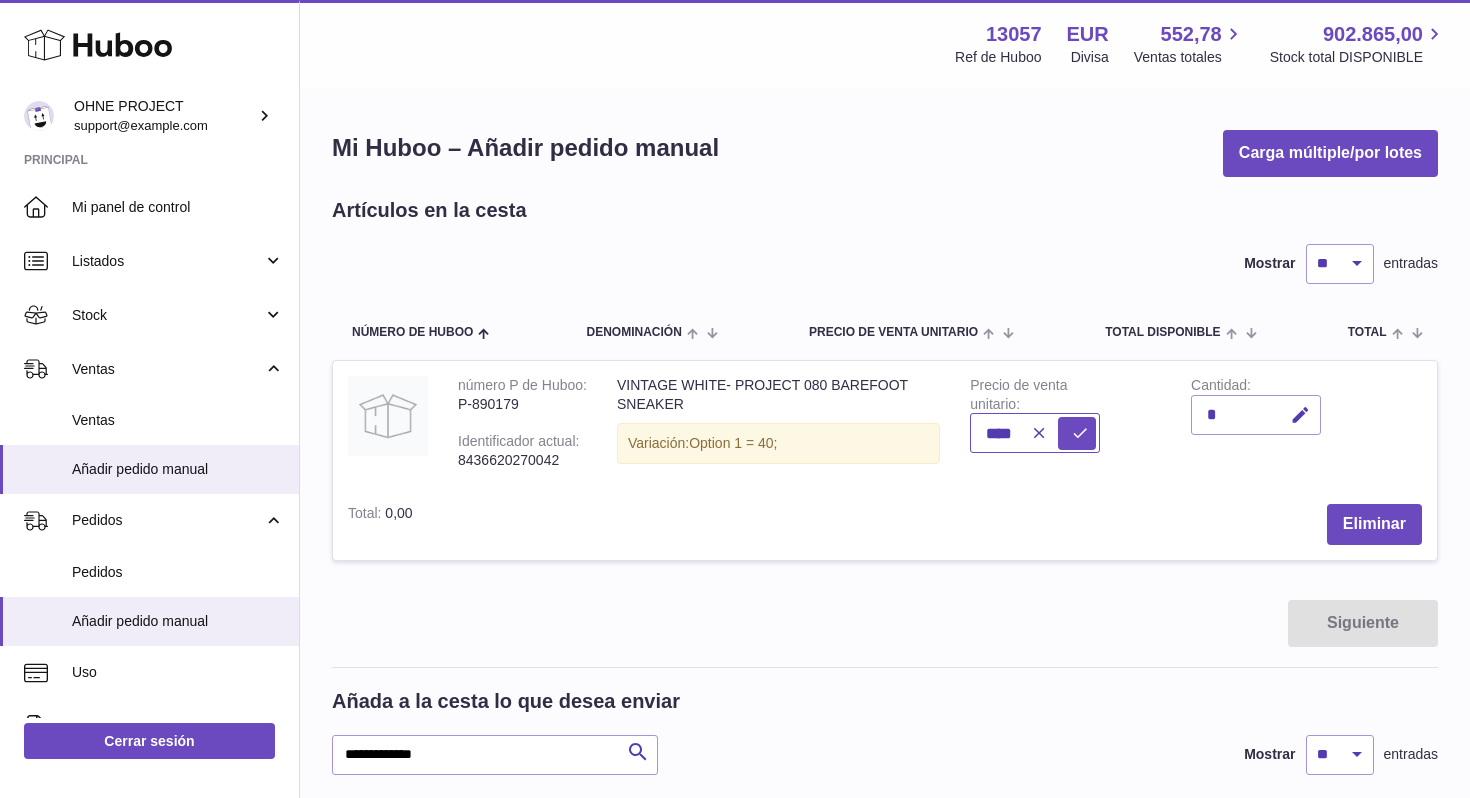 click on "****" at bounding box center [1035, 433] 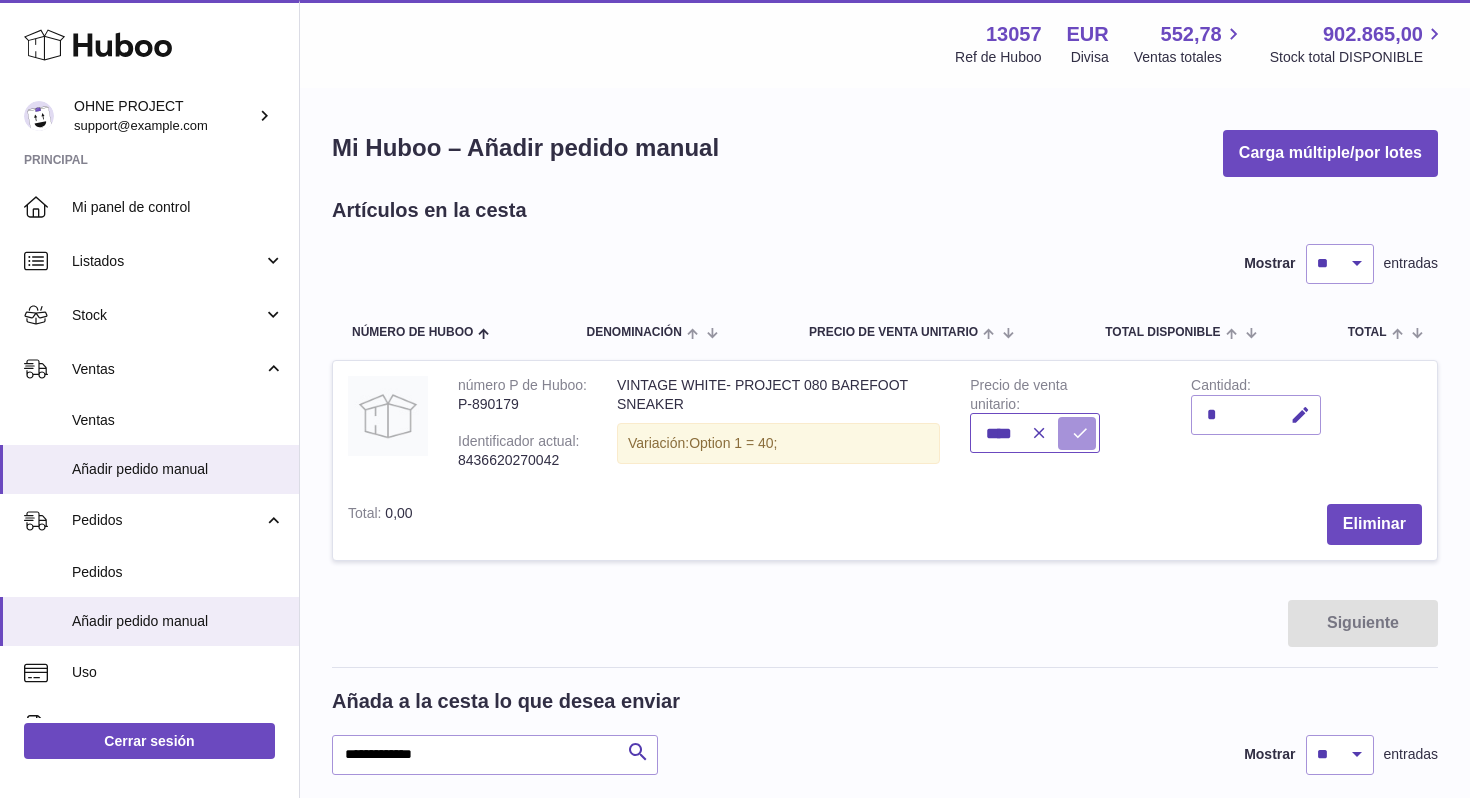 type on "****" 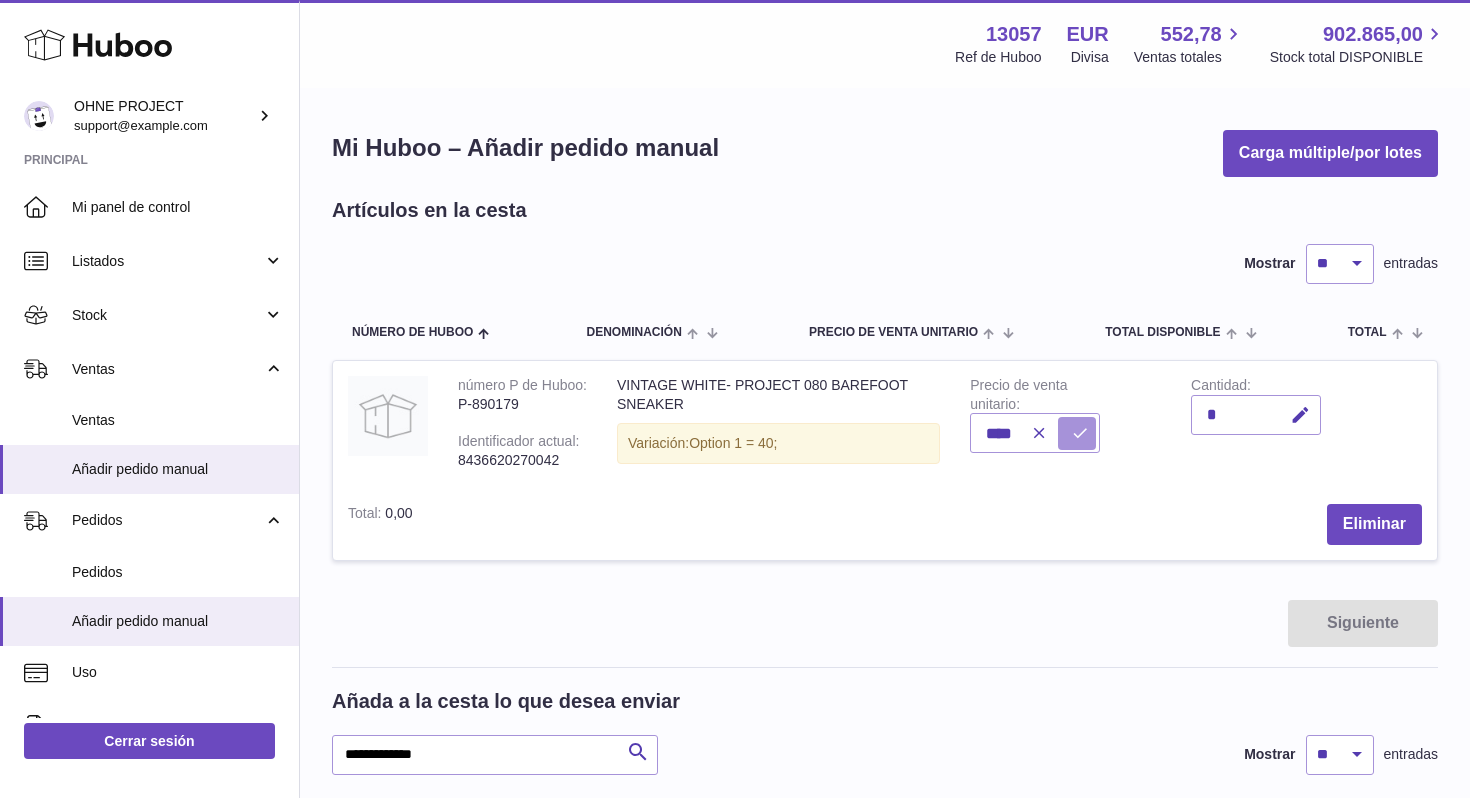 click at bounding box center (1080, 433) 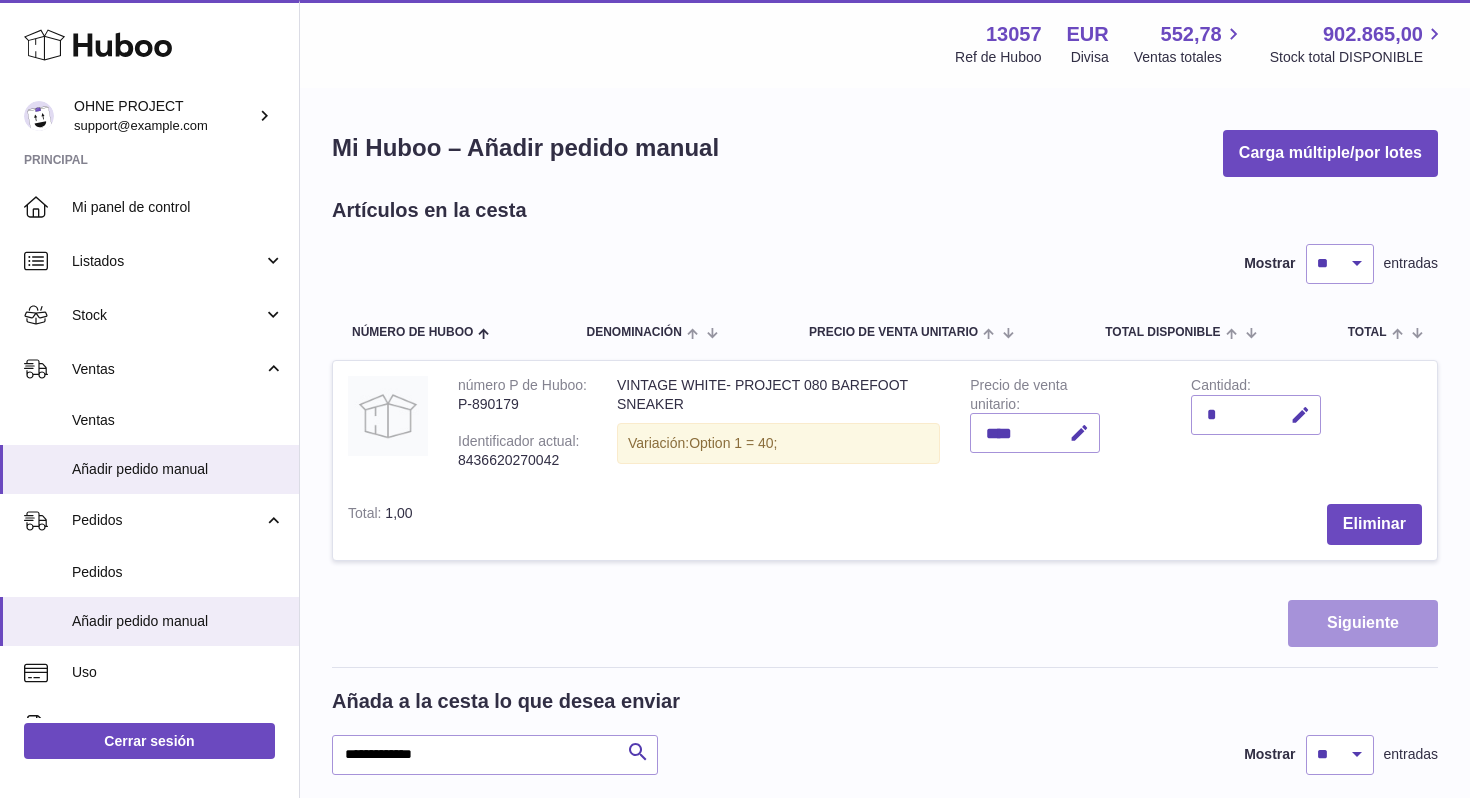 click on "Siguiente" at bounding box center [1363, 623] 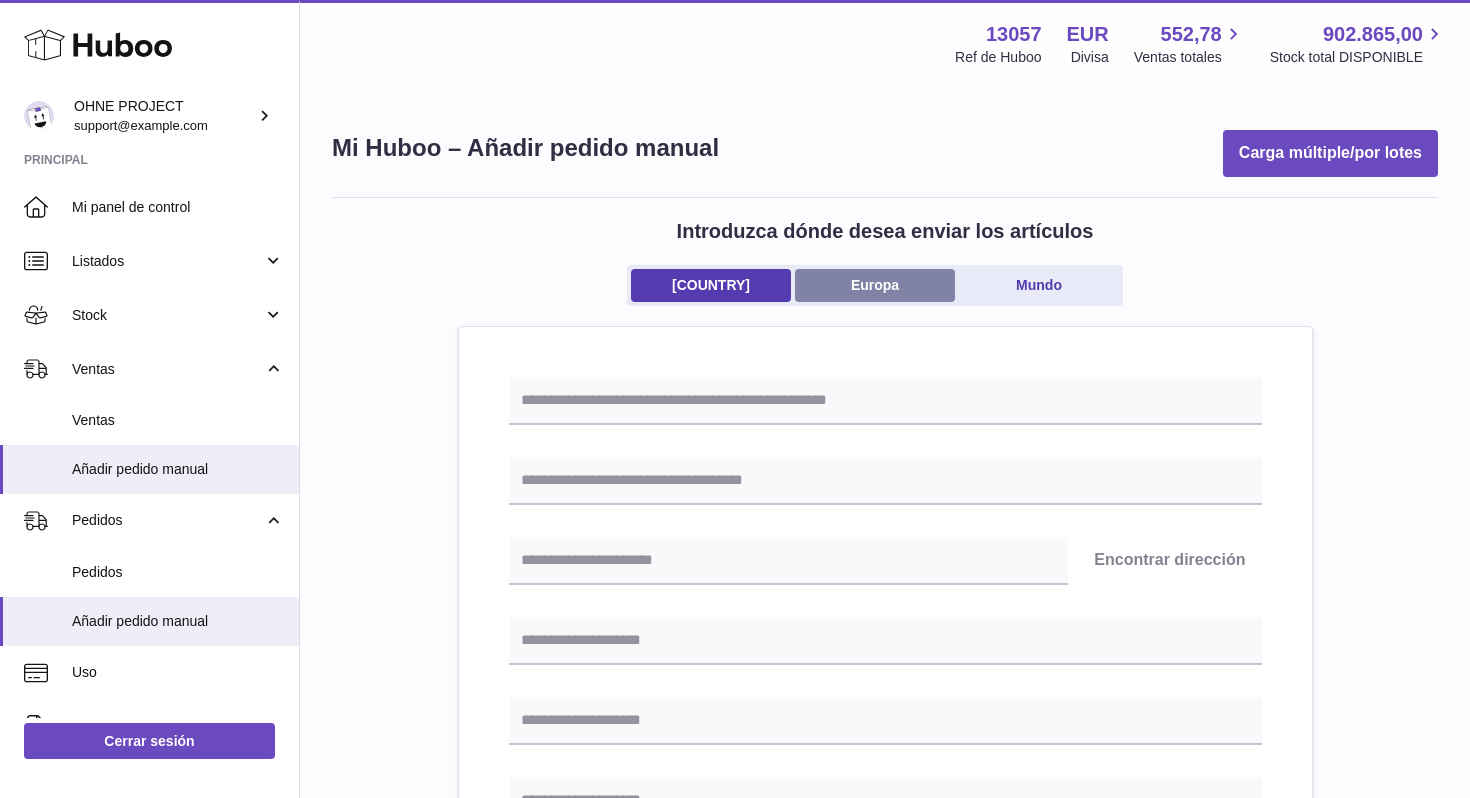click on "Europa" at bounding box center [875, 285] 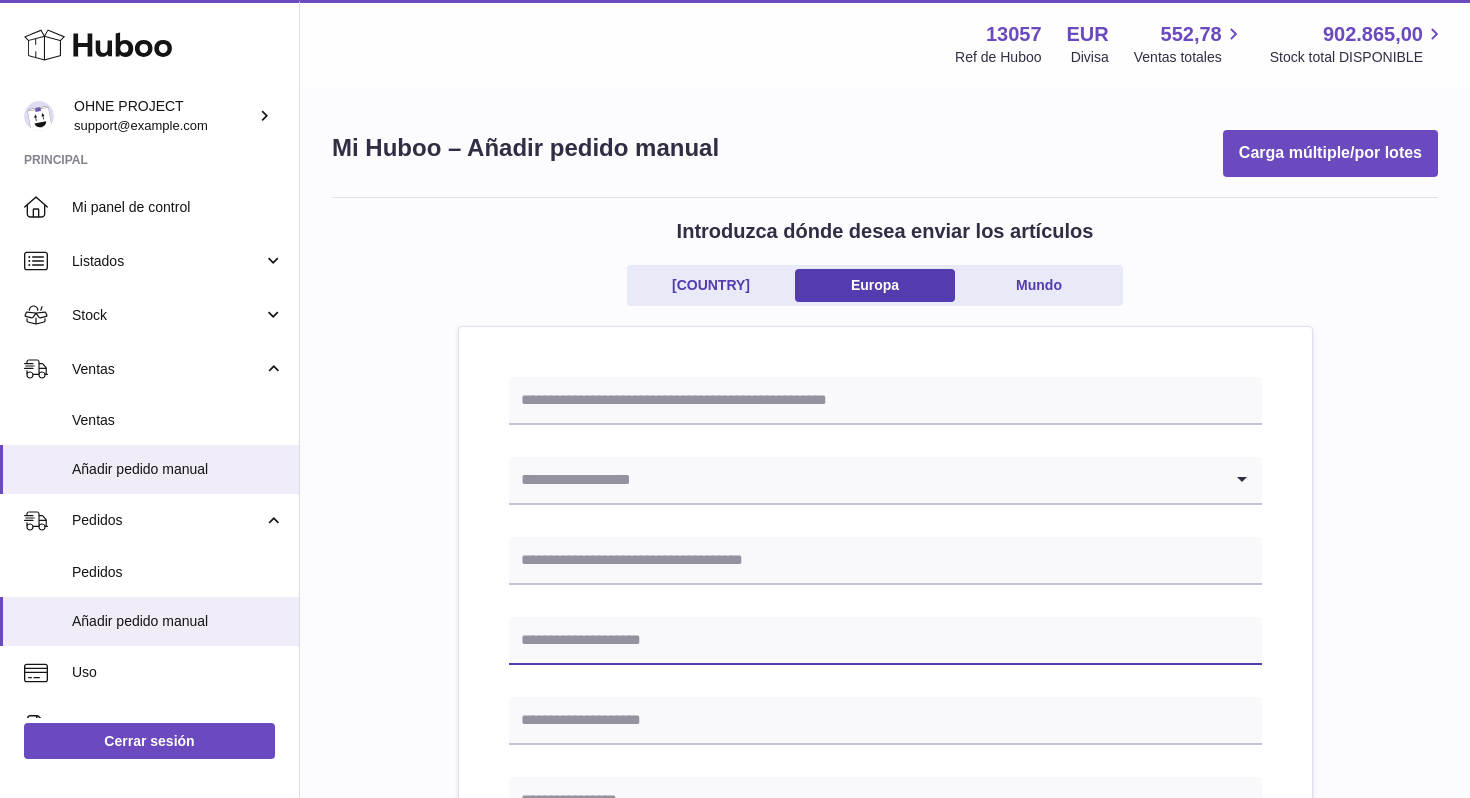 click at bounding box center [885, 641] 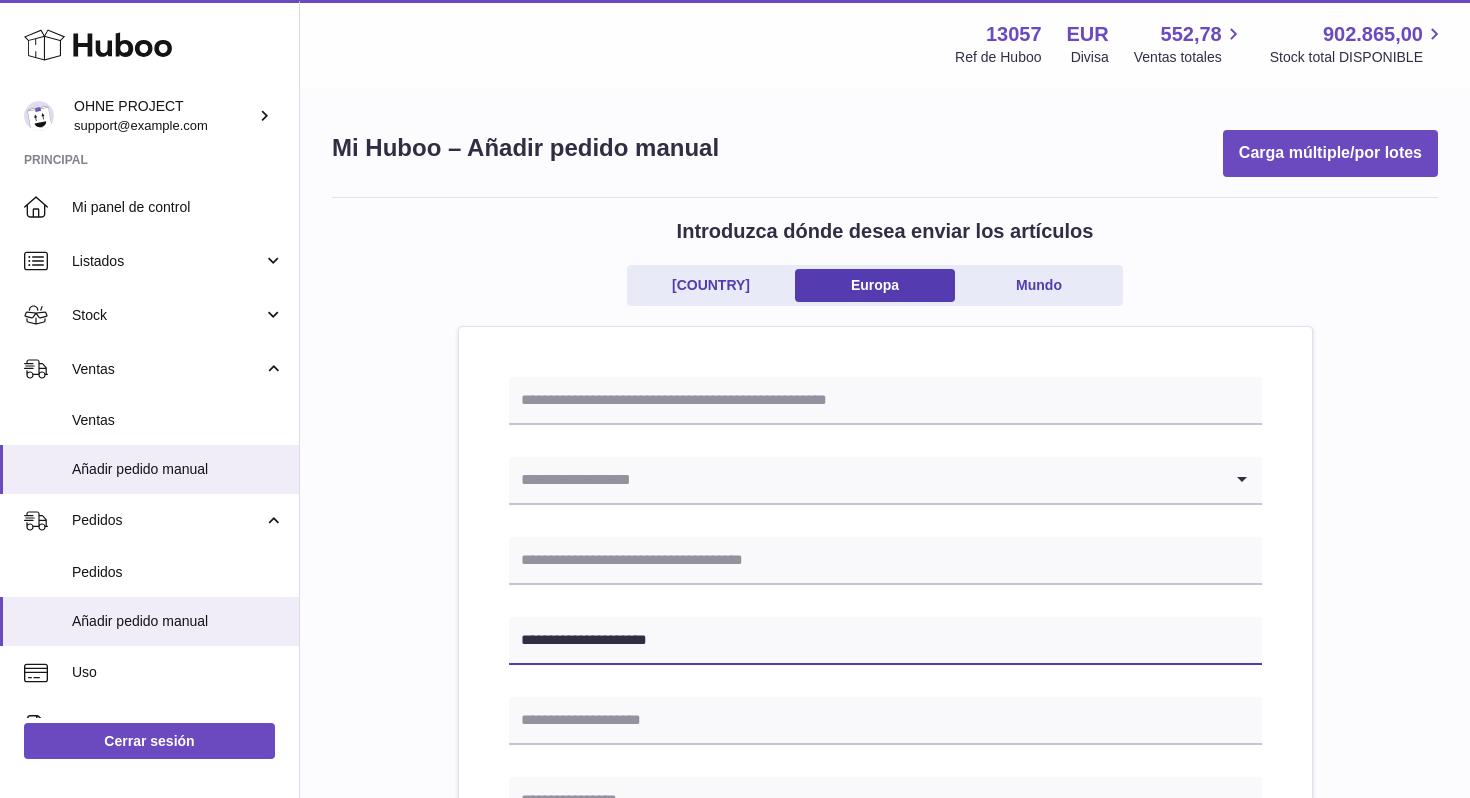 type on "**********" 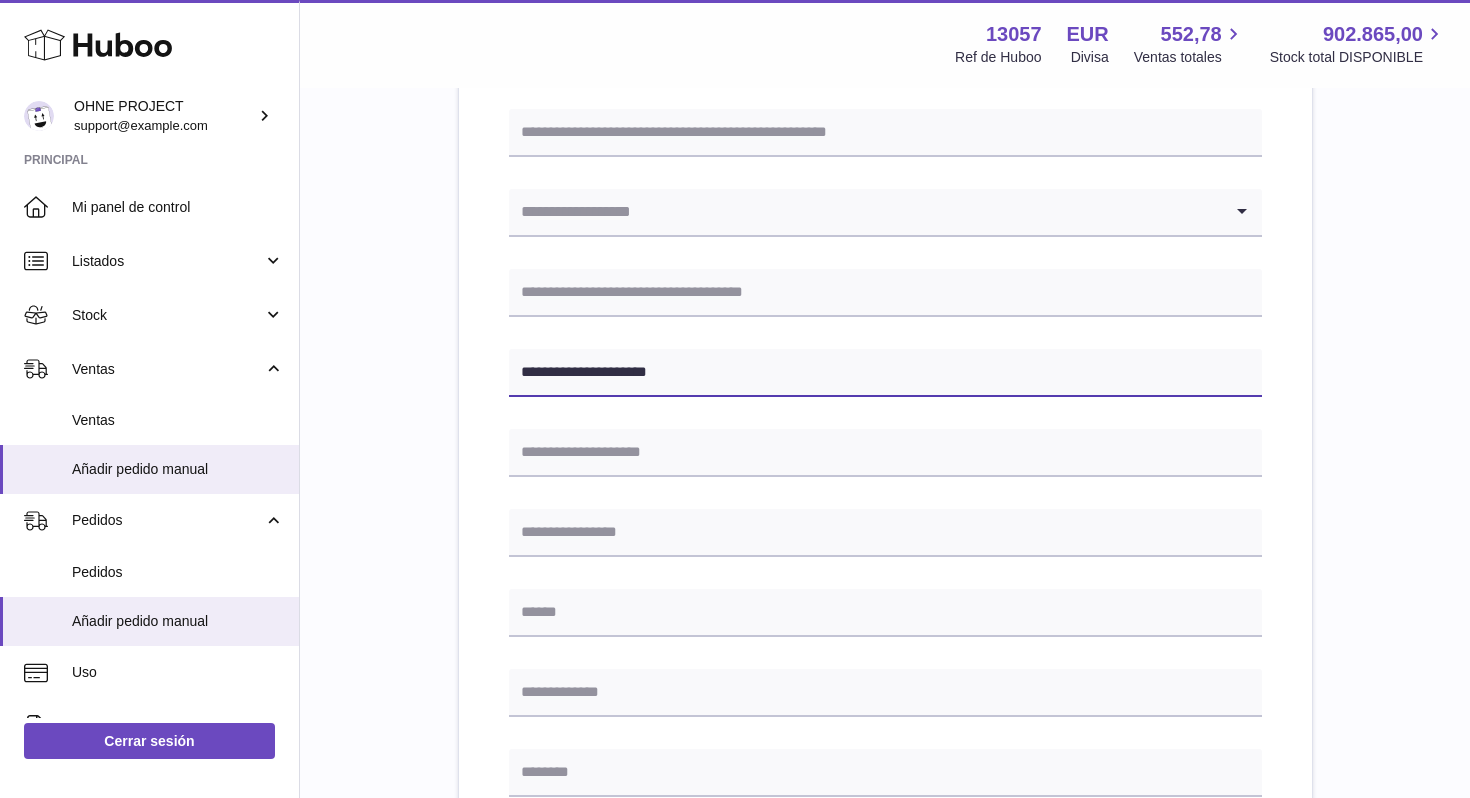 scroll, scrollTop: 277, scrollLeft: 0, axis: vertical 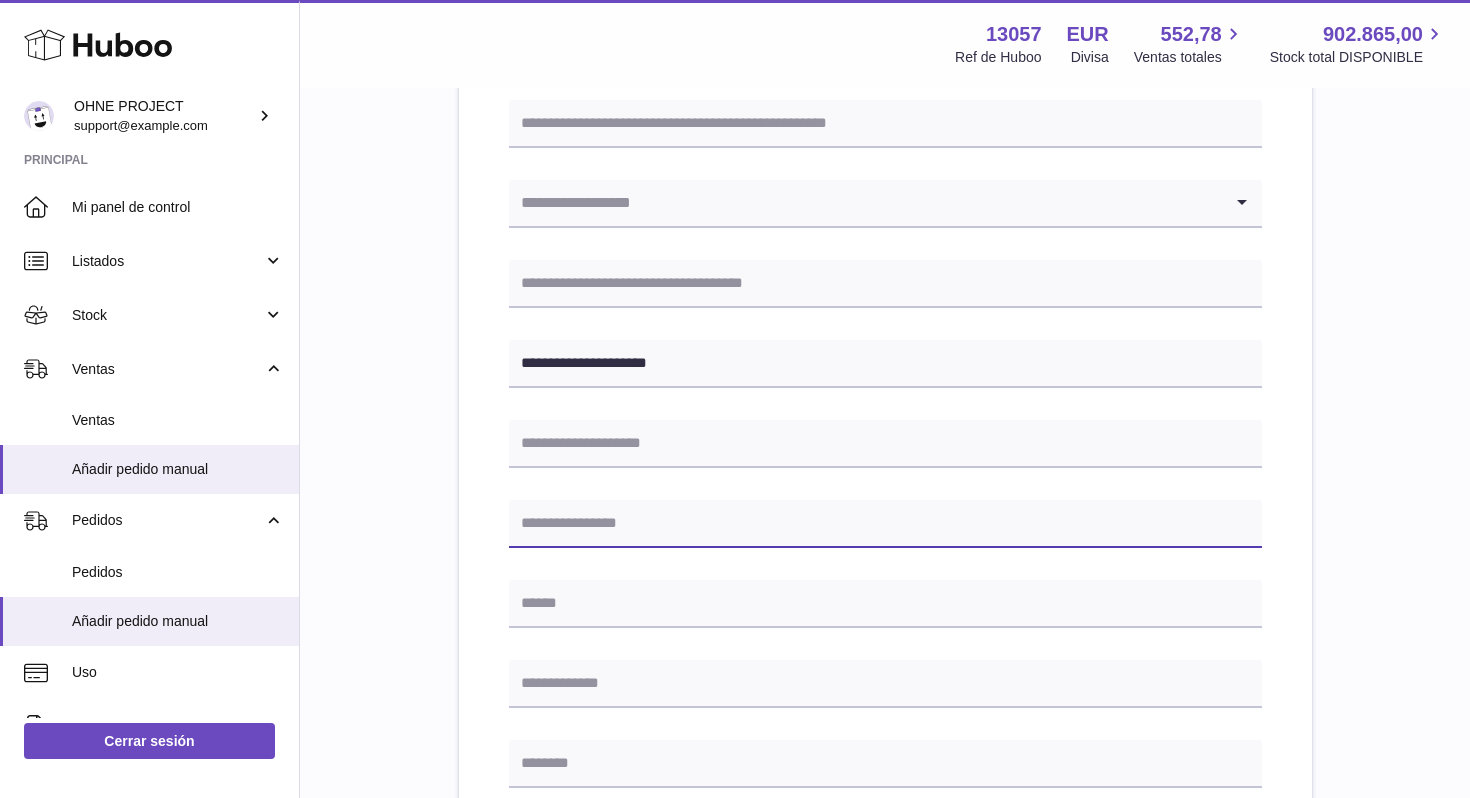 click at bounding box center [885, 524] 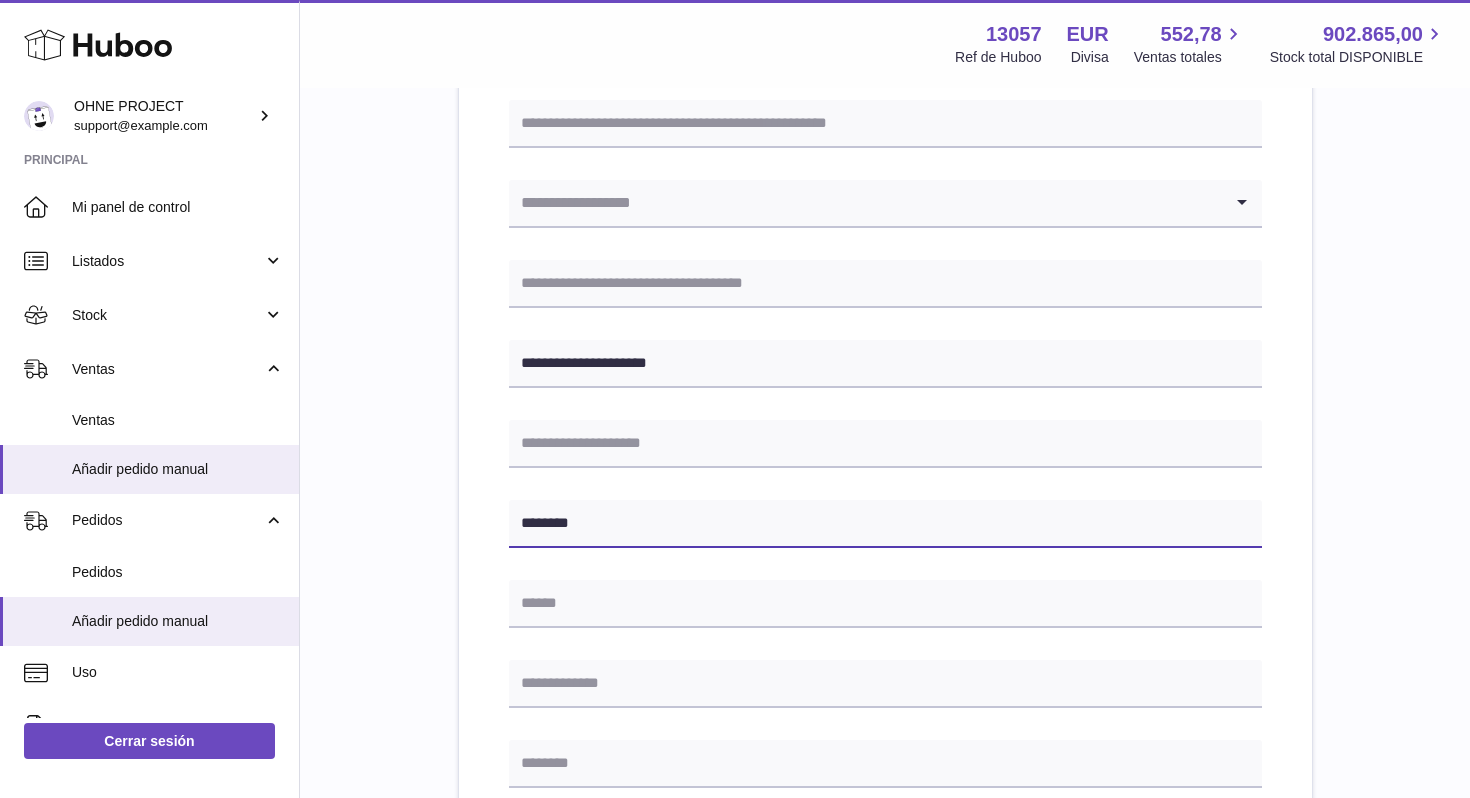 click on "********" at bounding box center (885, 524) 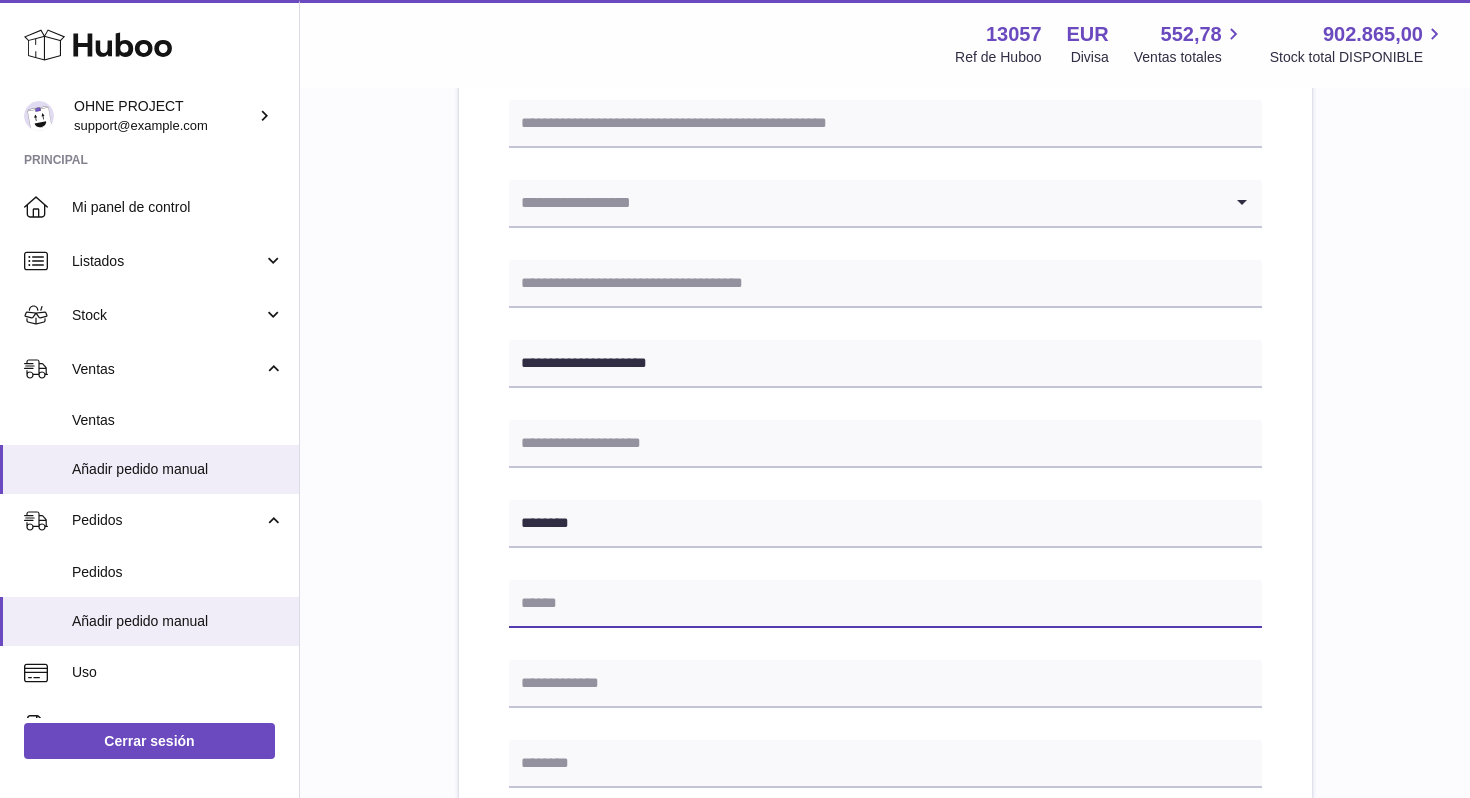 paste on "********" 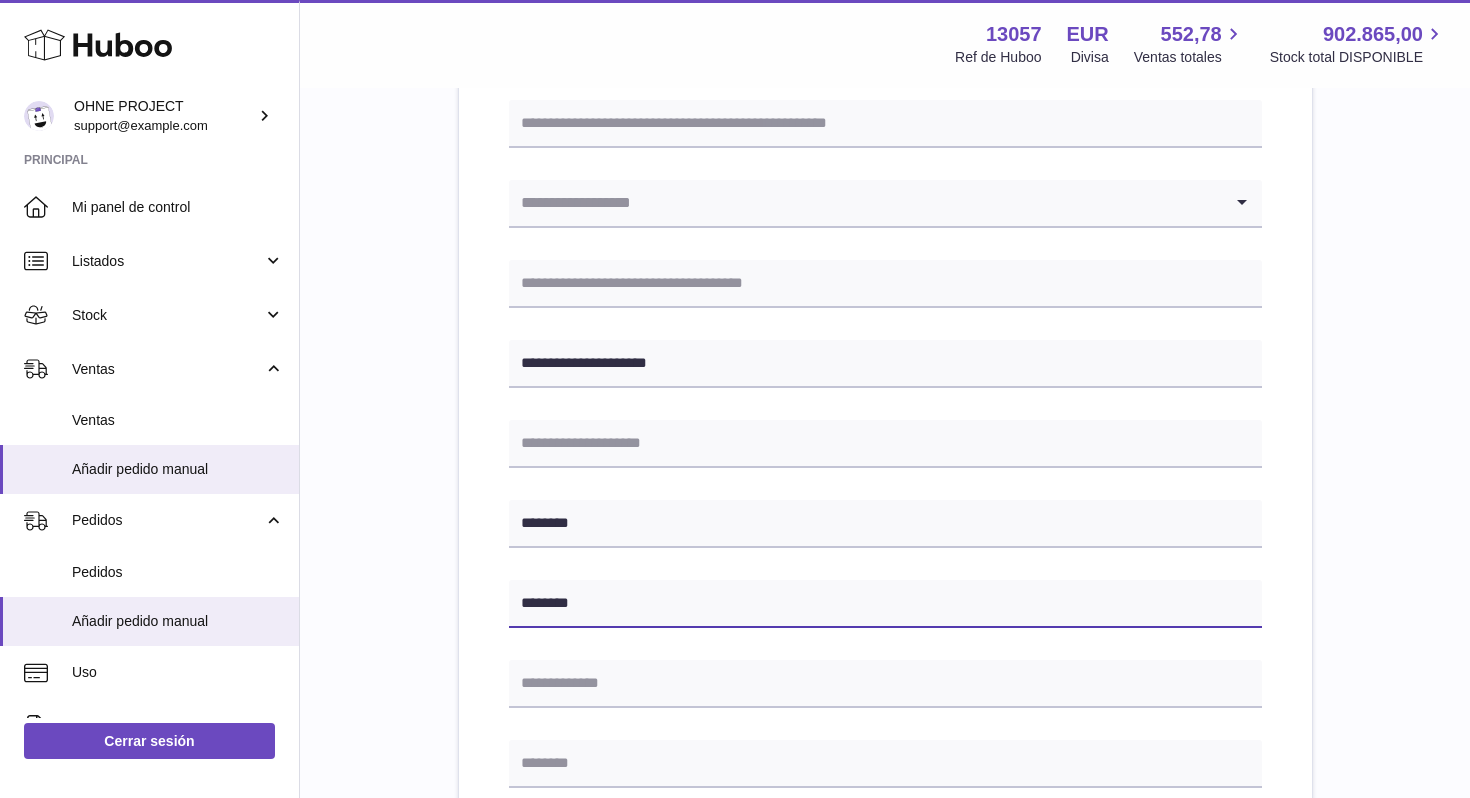 type on "********" 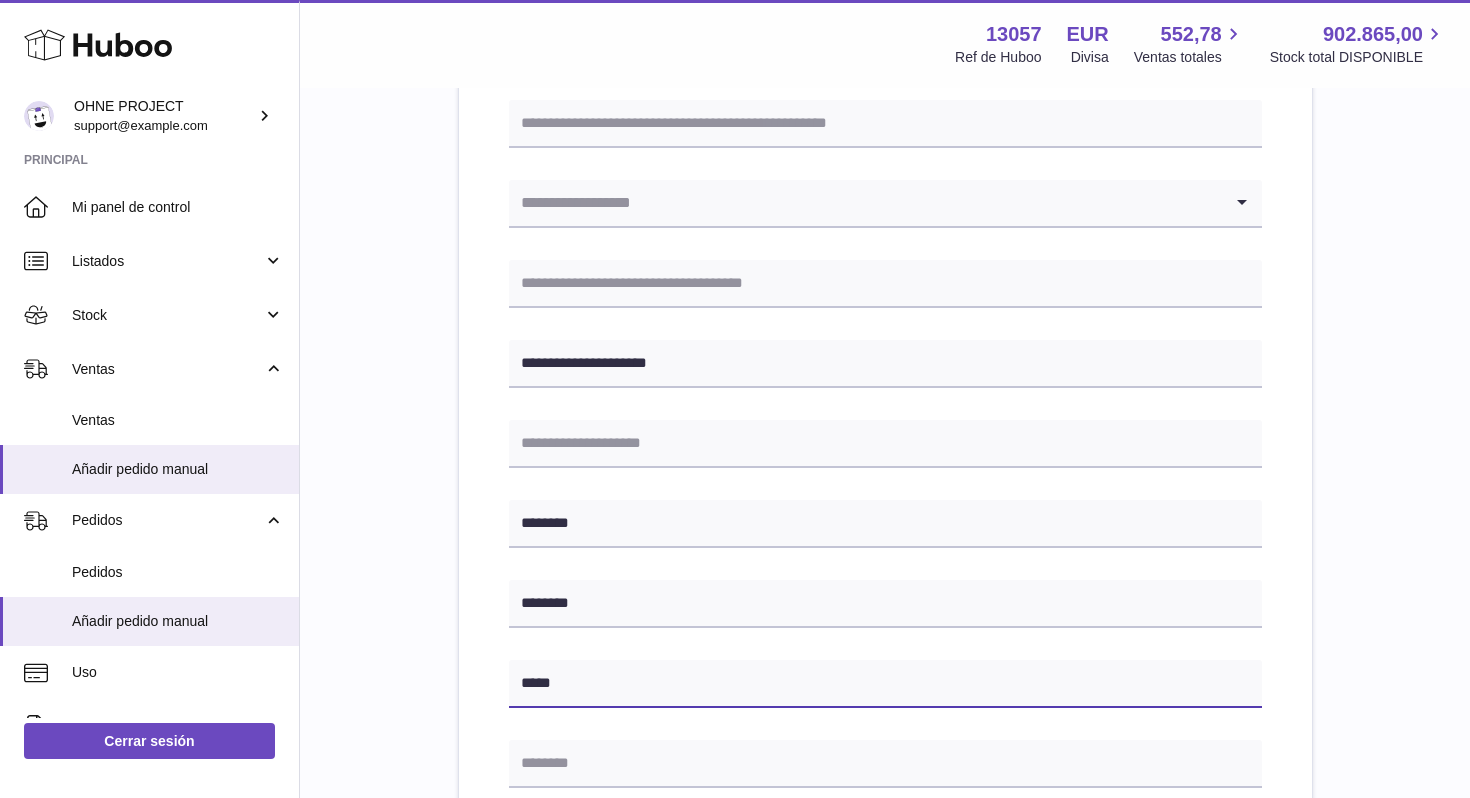 type on "*****" 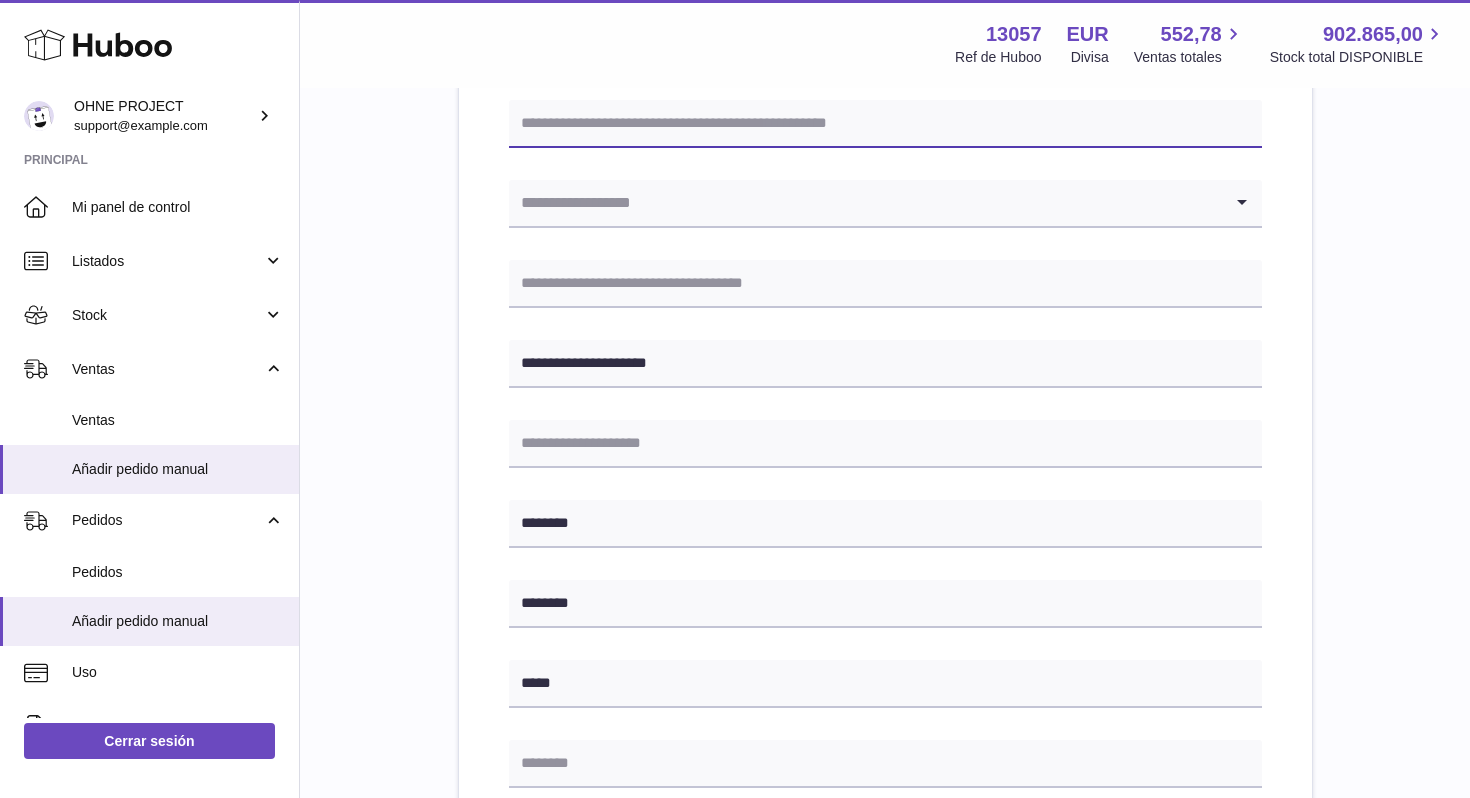 click at bounding box center [885, 124] 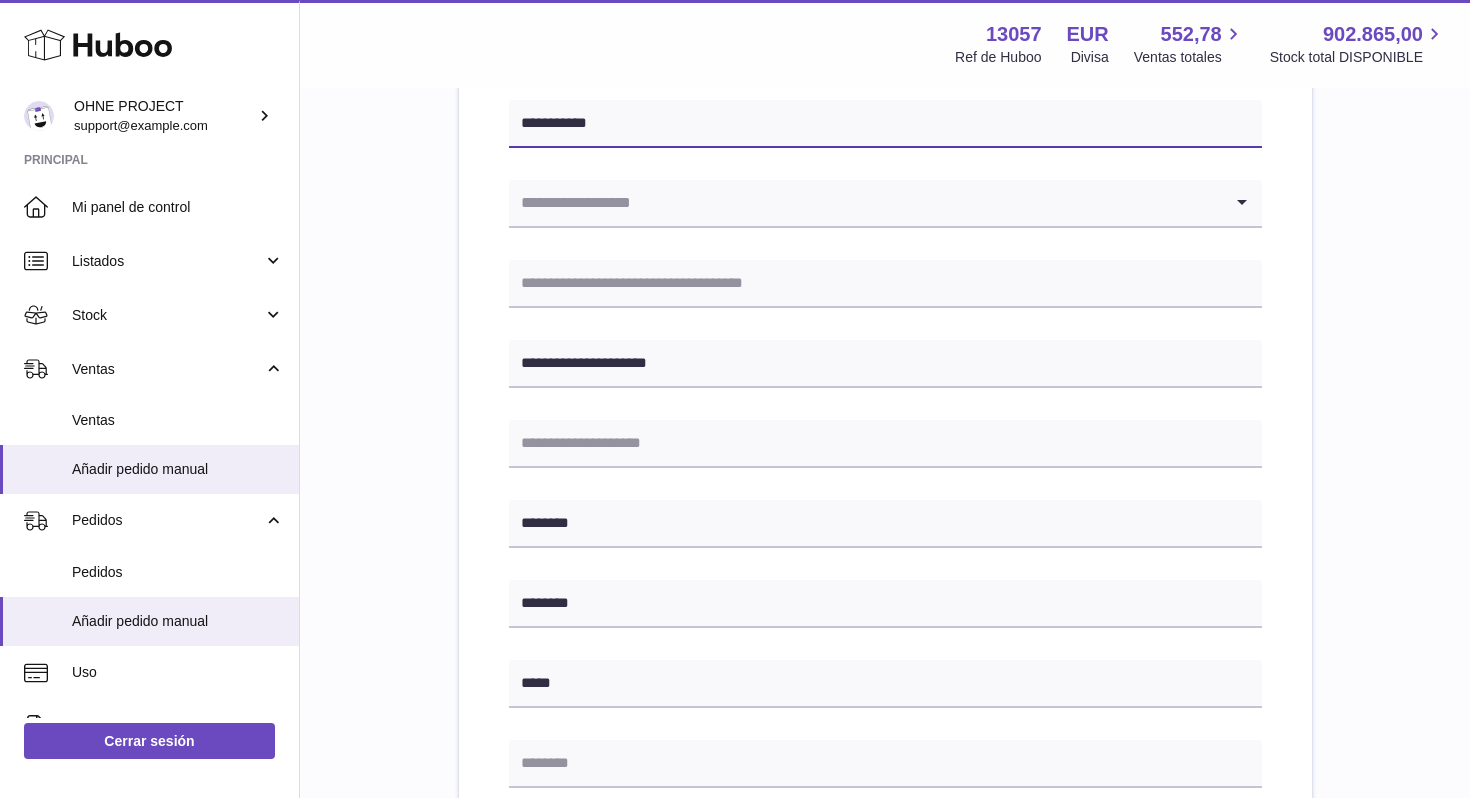 click on "**********" at bounding box center (885, 124) 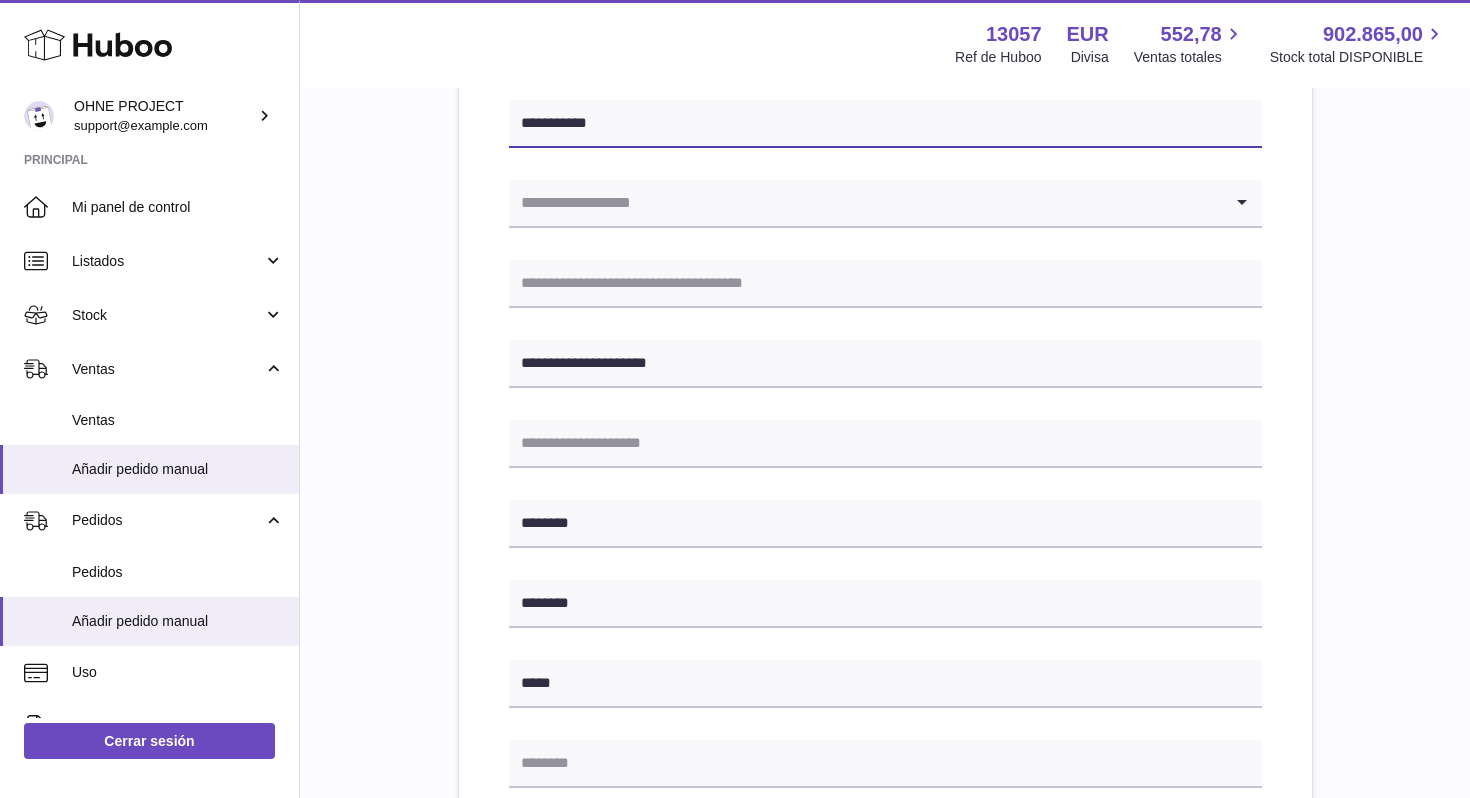 type on "**********" 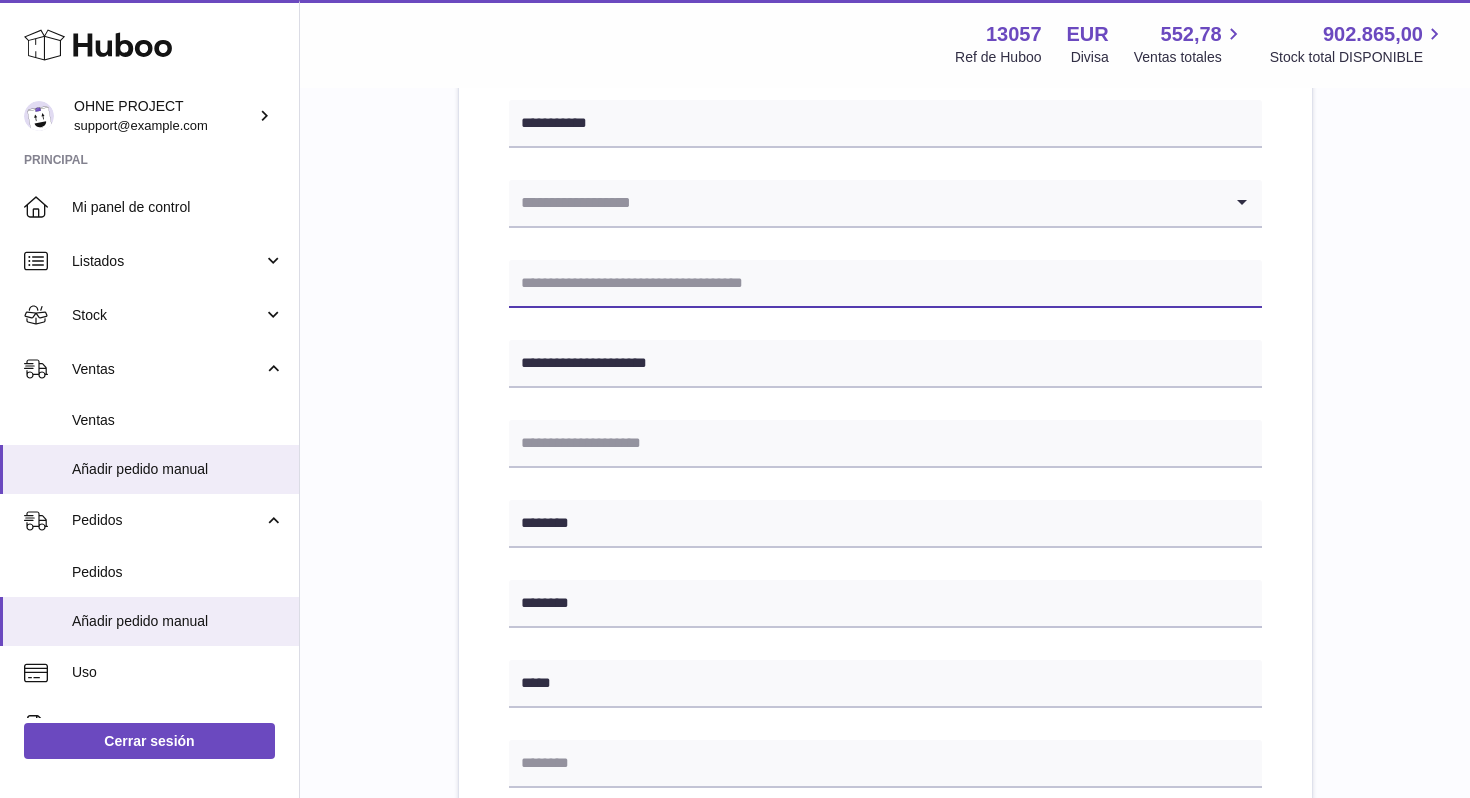 click at bounding box center (885, 284) 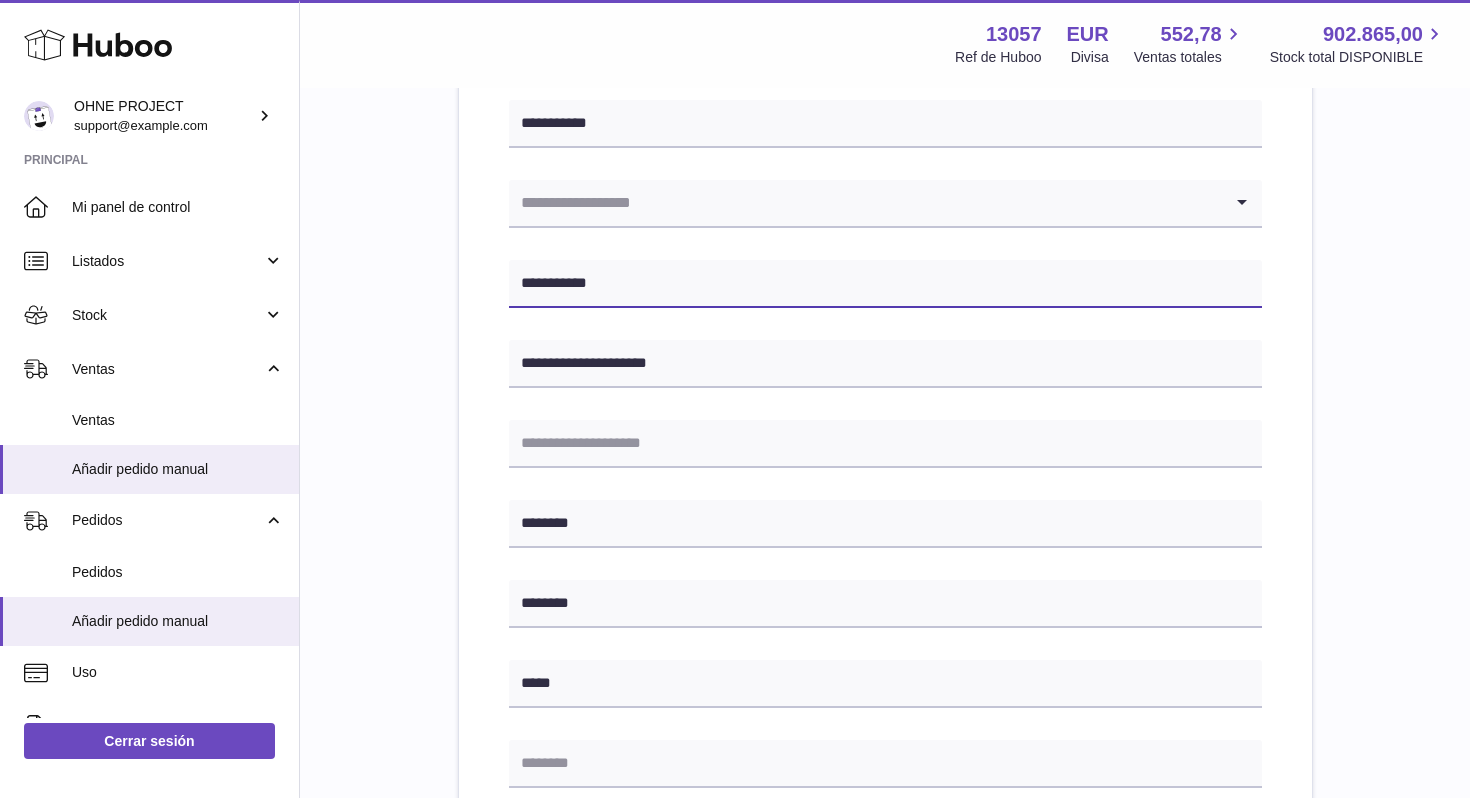 type on "**********" 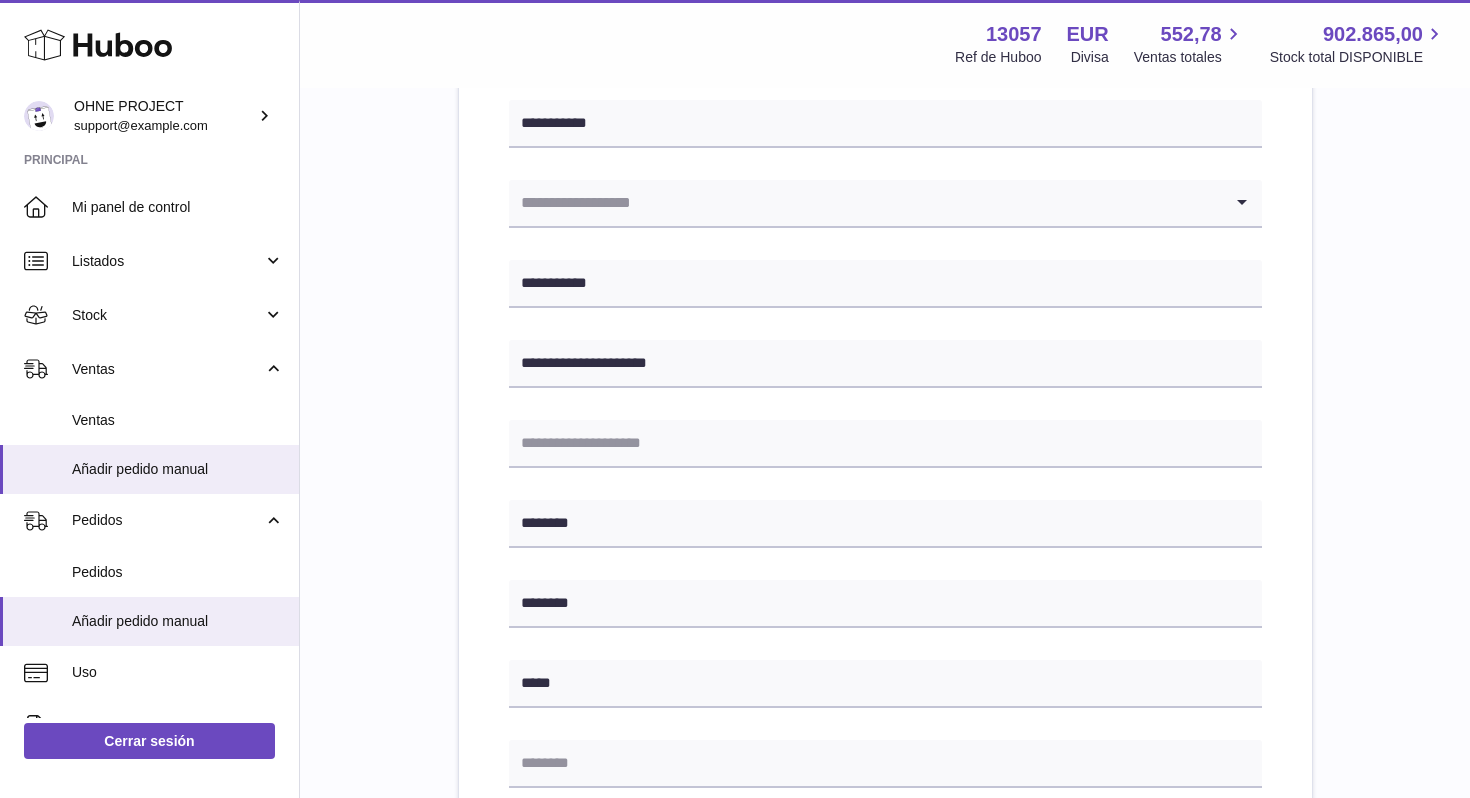 click at bounding box center [865, 203] 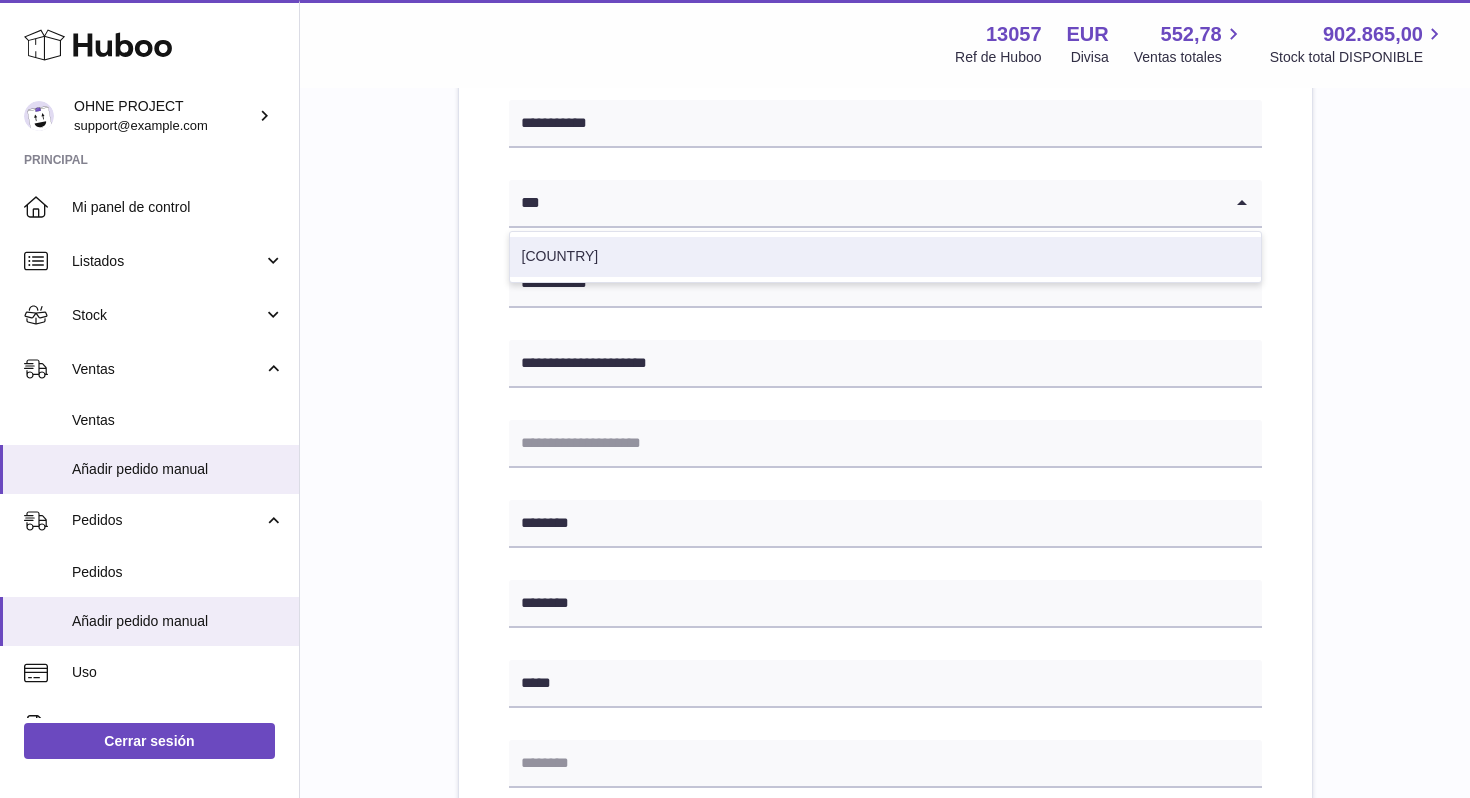type on "***" 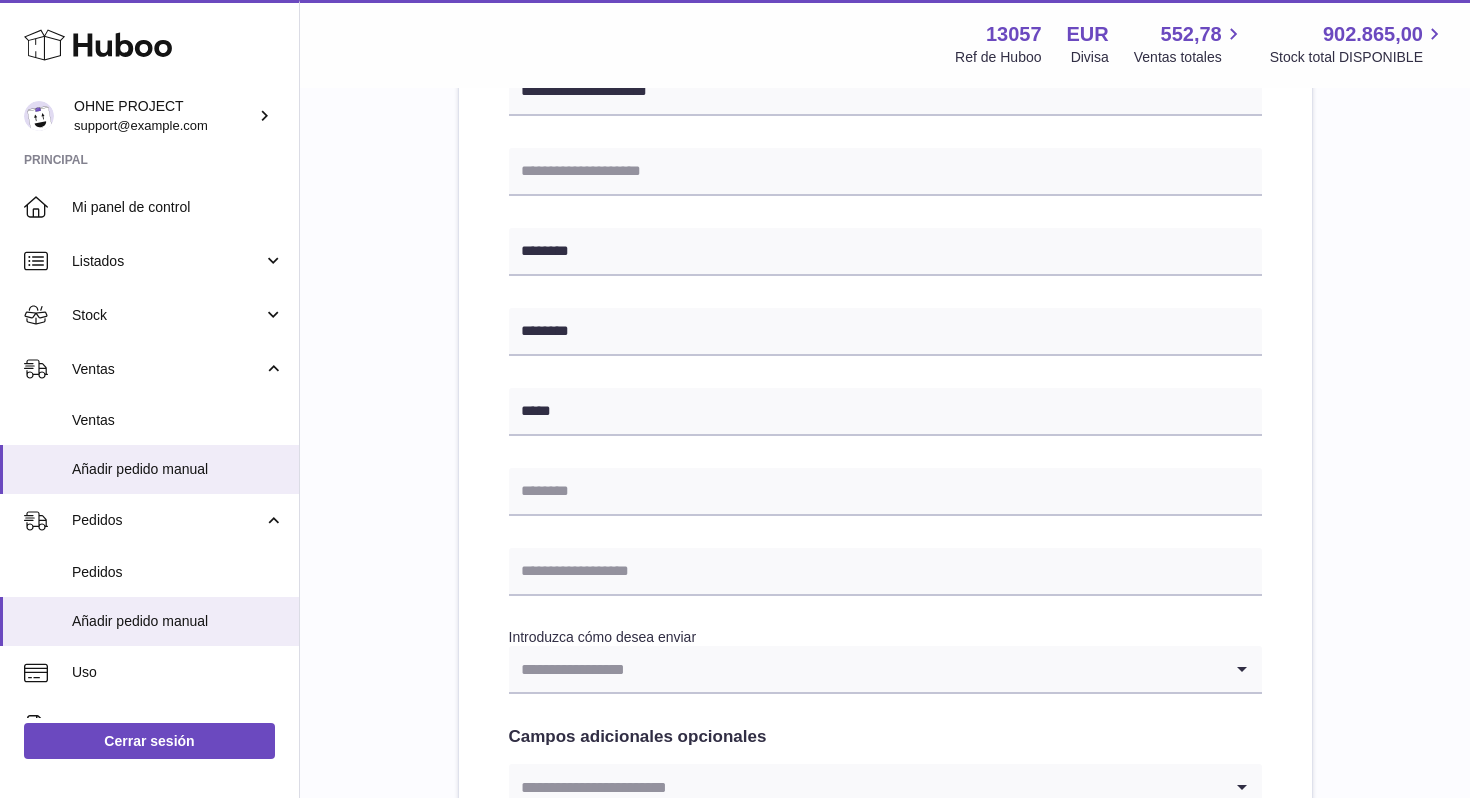 scroll, scrollTop: 578, scrollLeft: 0, axis: vertical 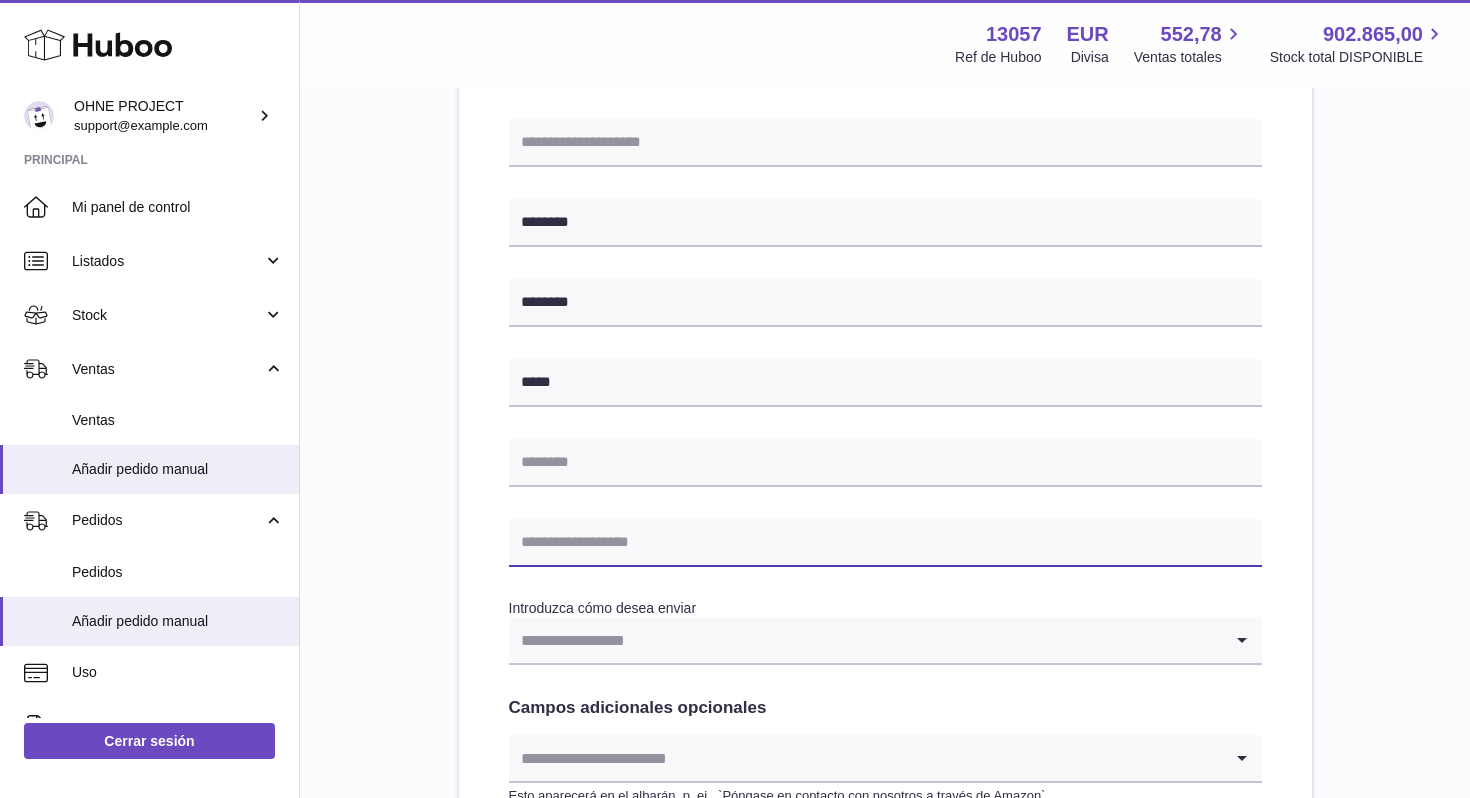 click at bounding box center (885, 543) 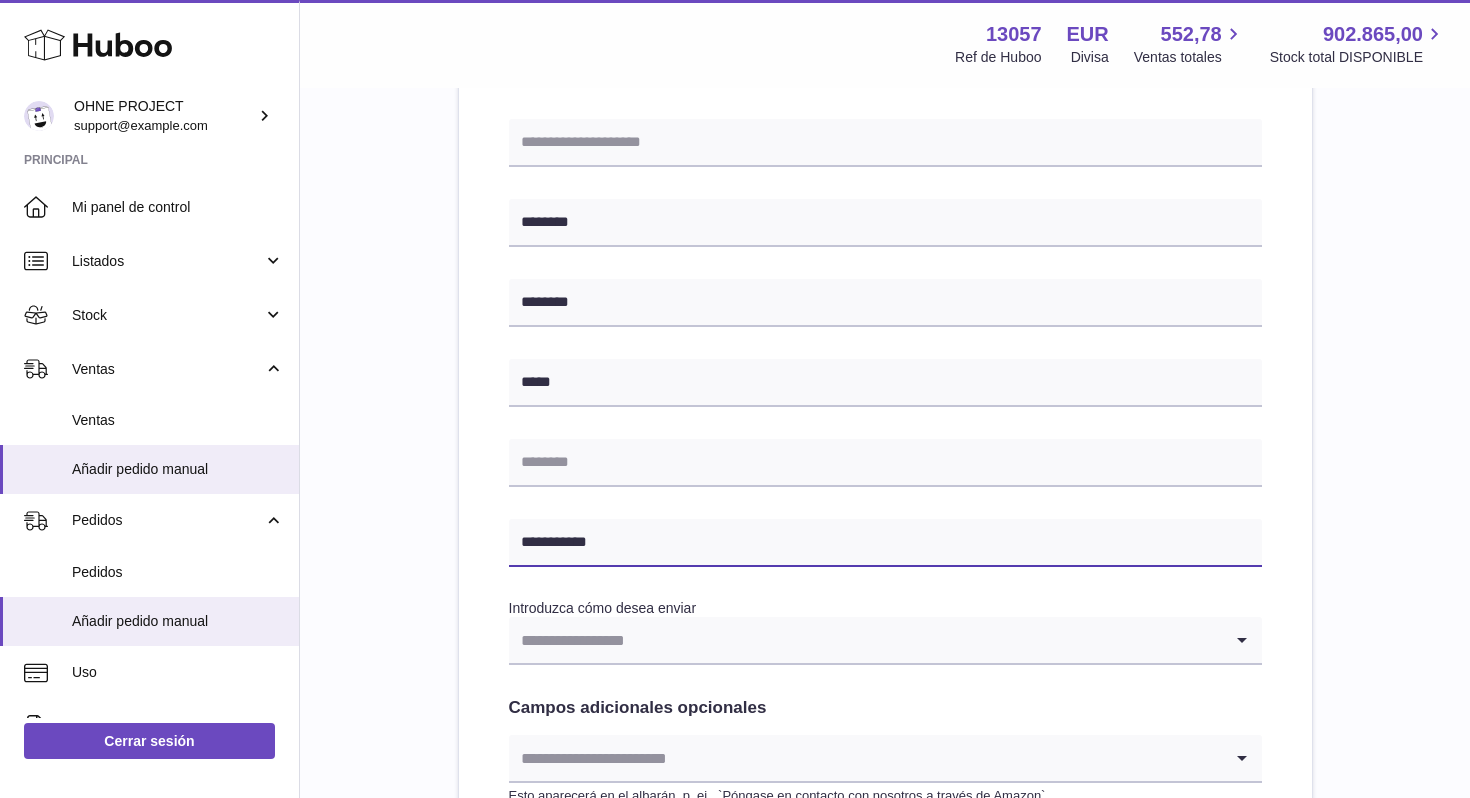 click on "**********" at bounding box center (885, 543) 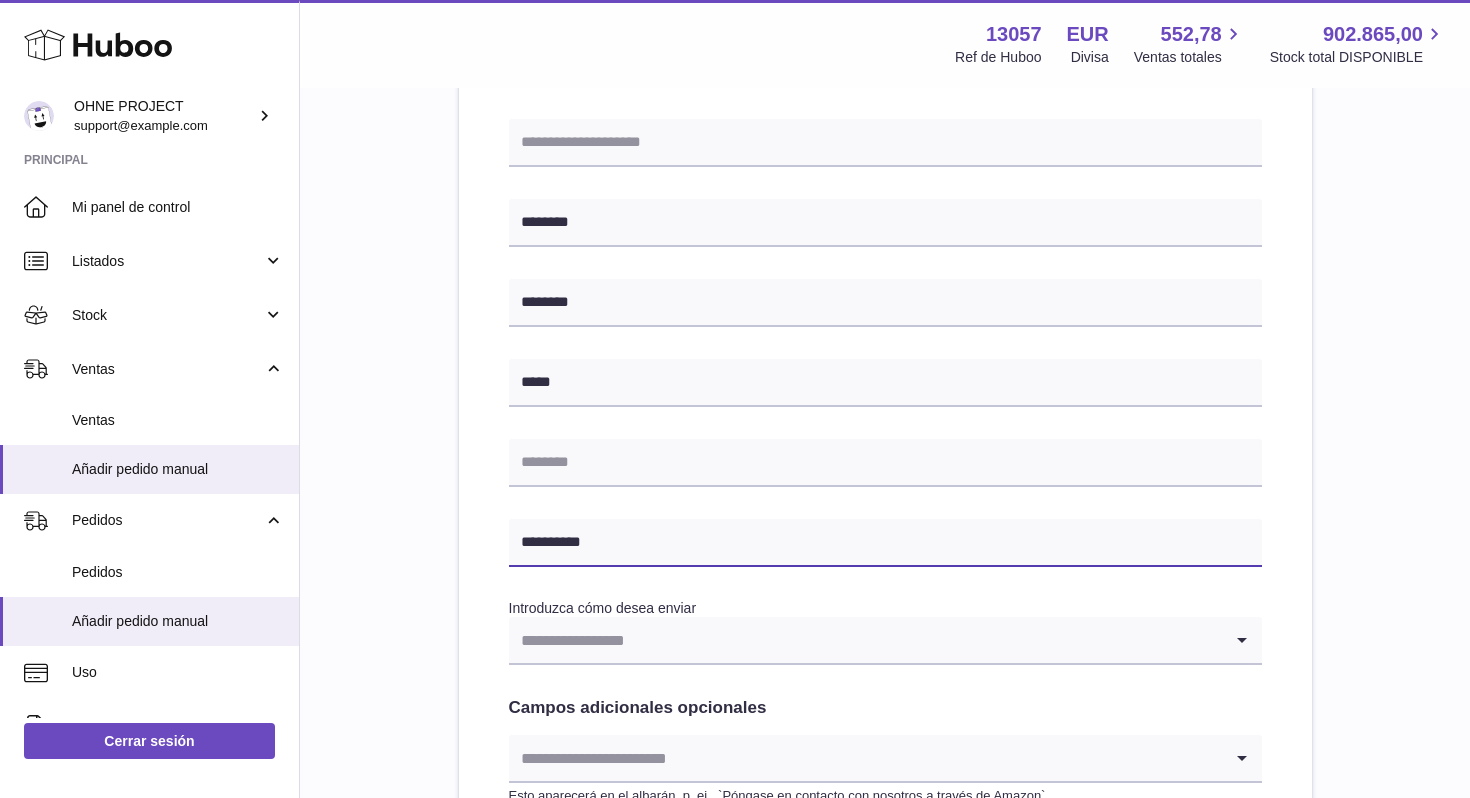 click on "**********" at bounding box center (885, 543) 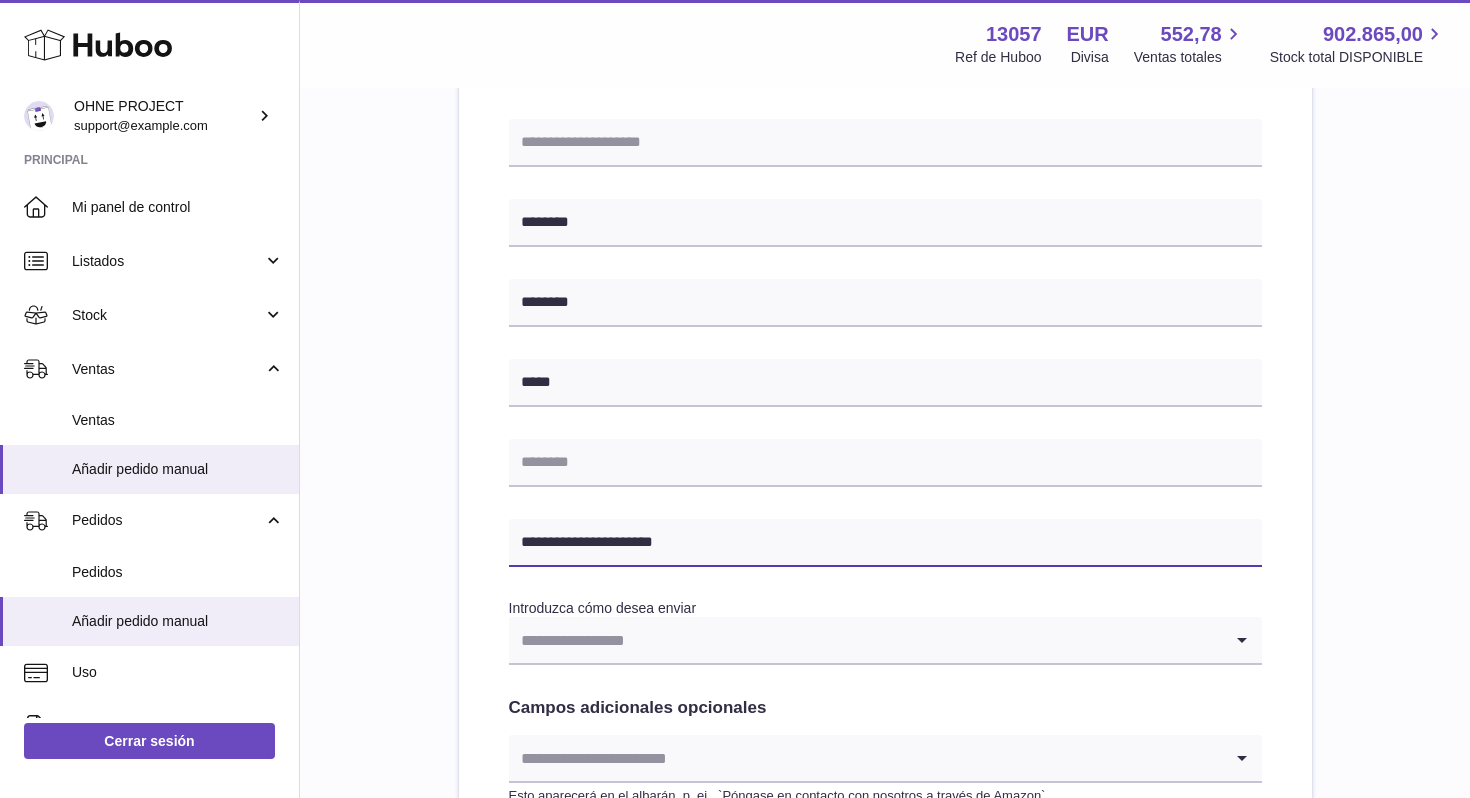 type on "**********" 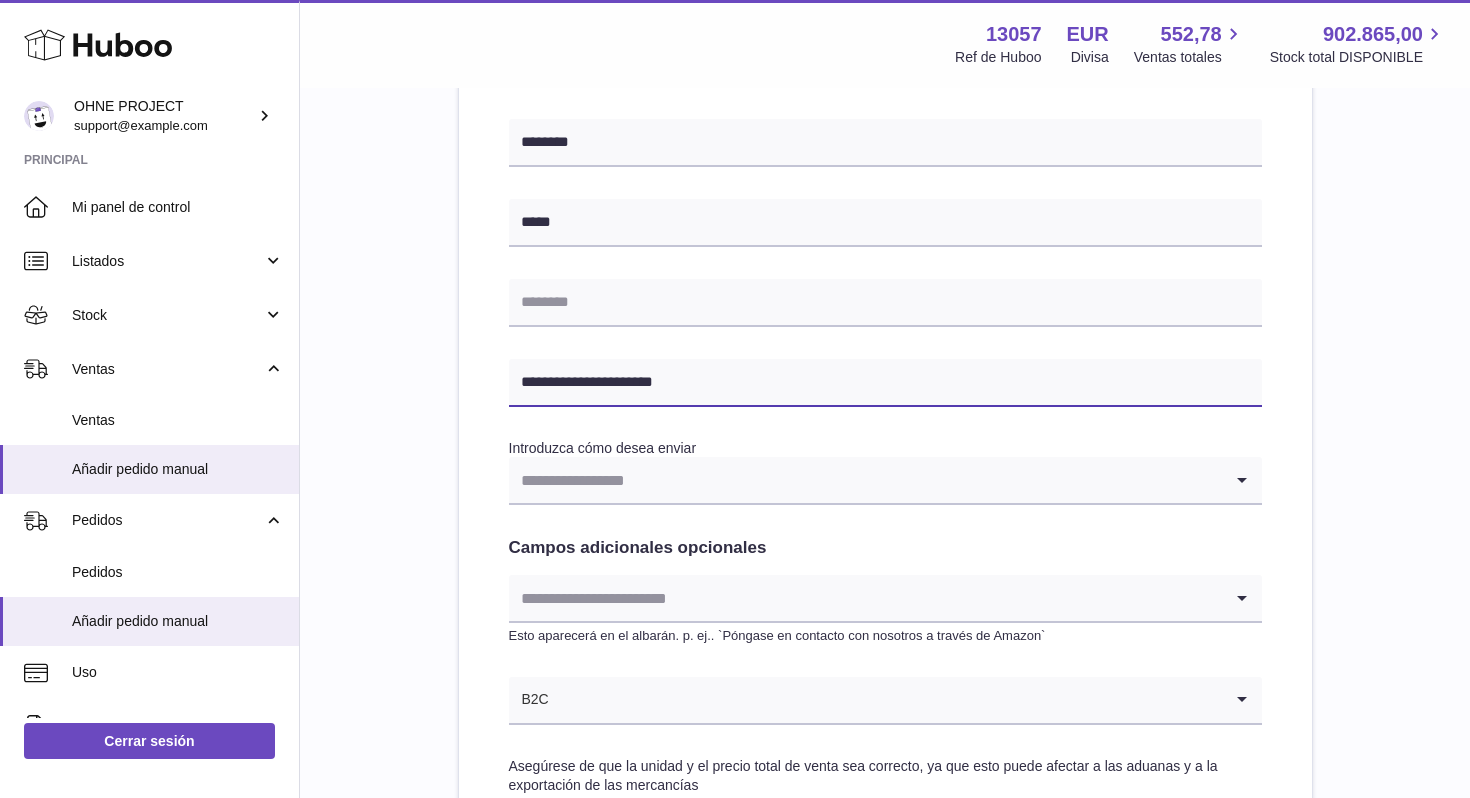 scroll, scrollTop: 747, scrollLeft: 0, axis: vertical 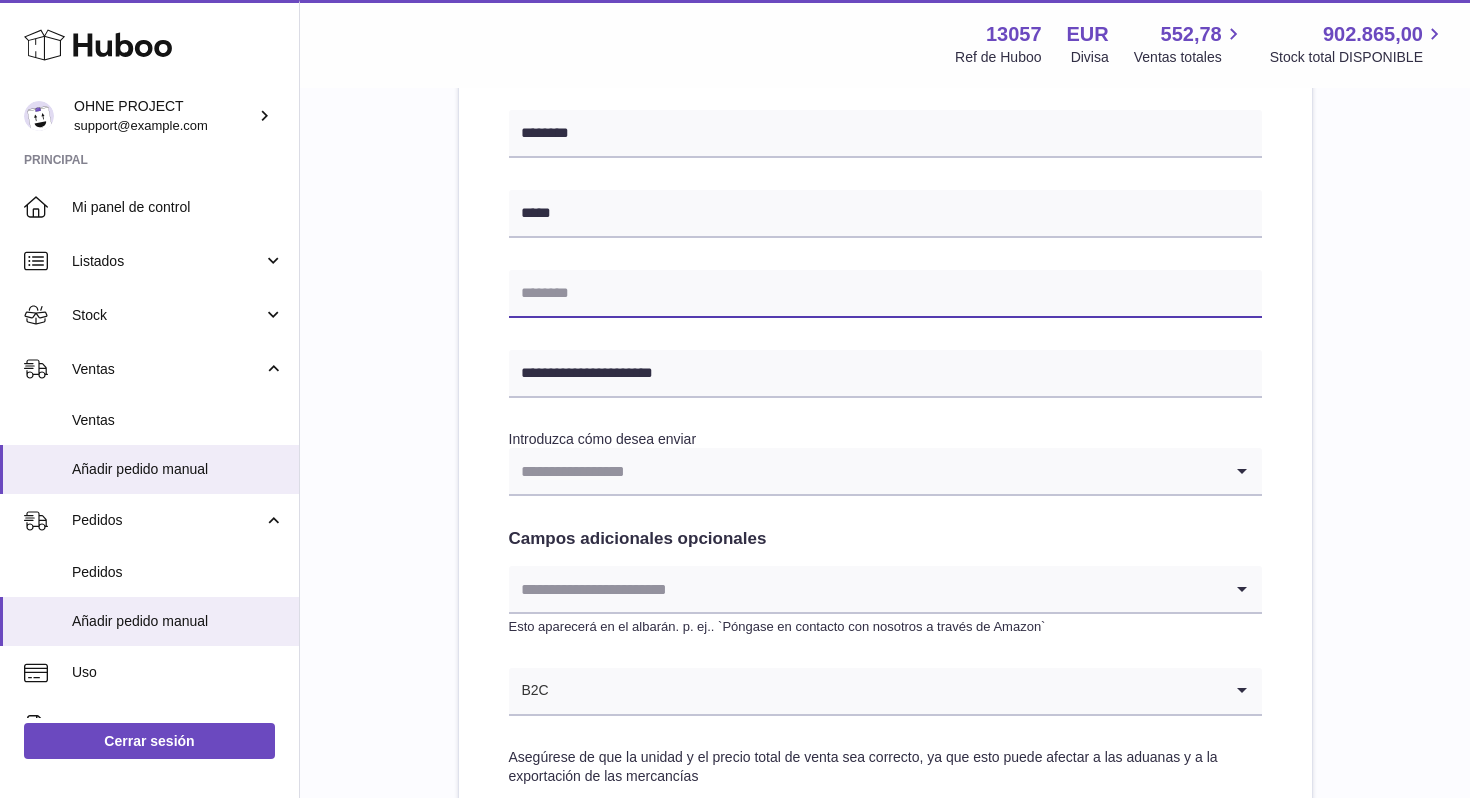 click at bounding box center [885, 294] 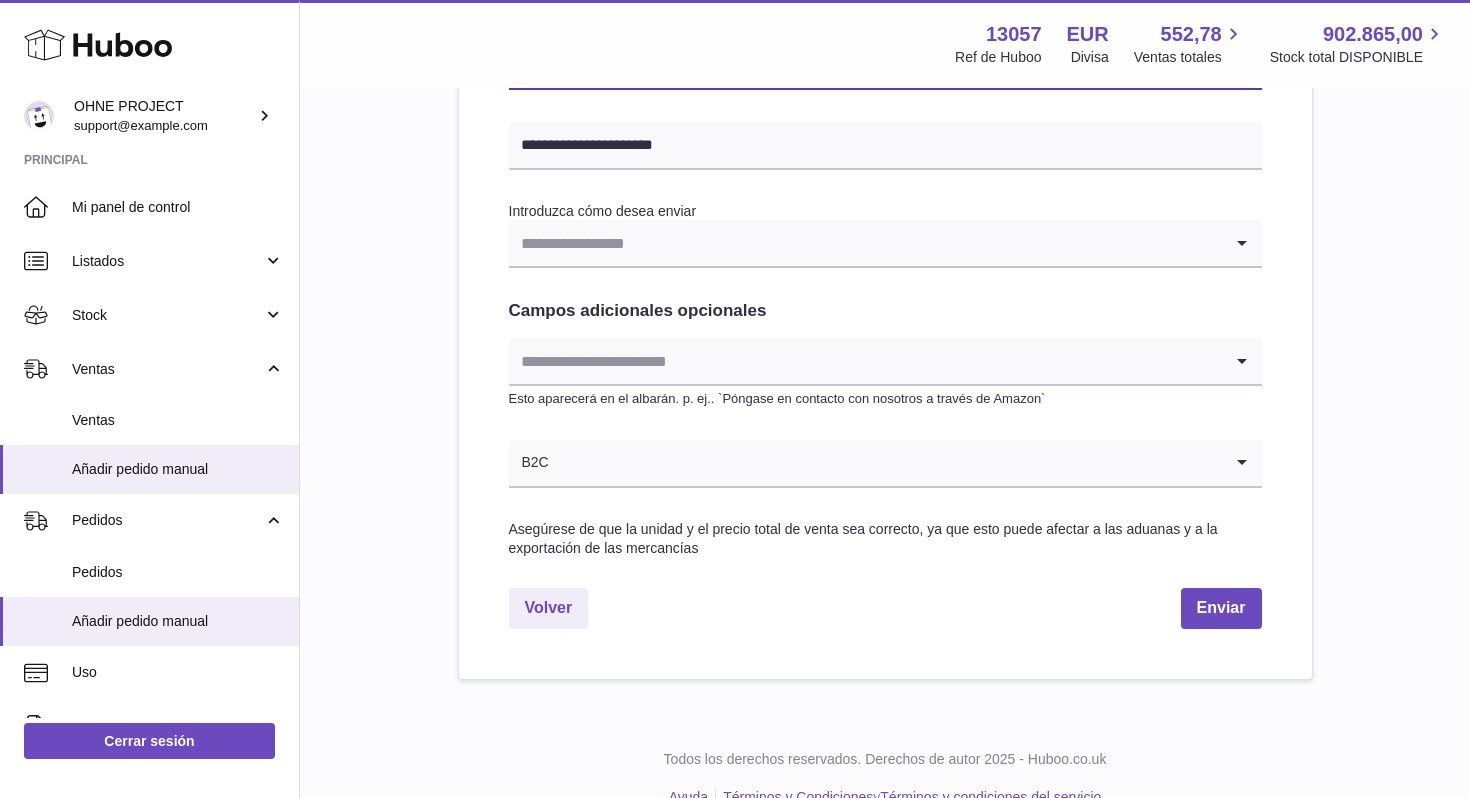 scroll, scrollTop: 1014, scrollLeft: 0, axis: vertical 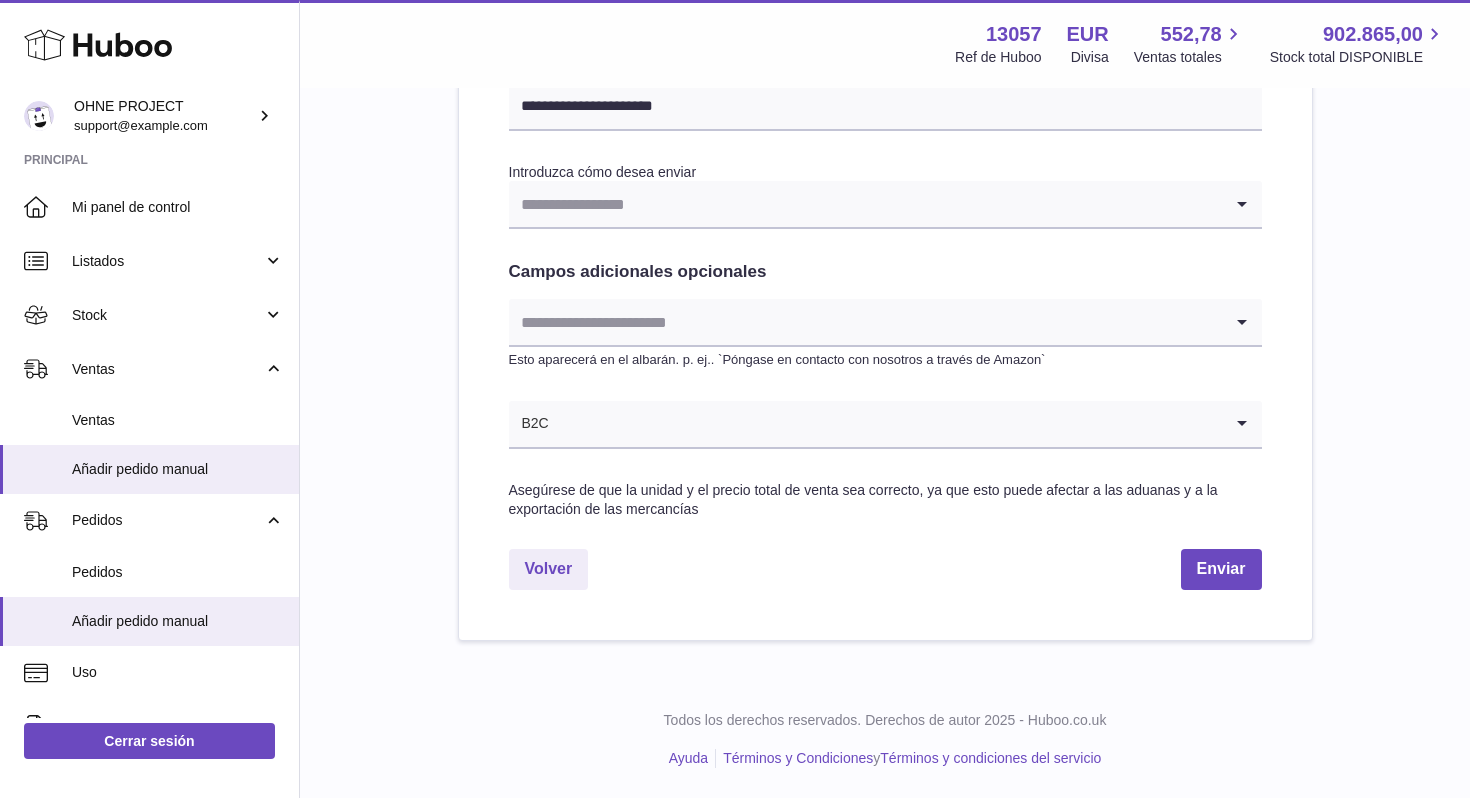 type on "*********" 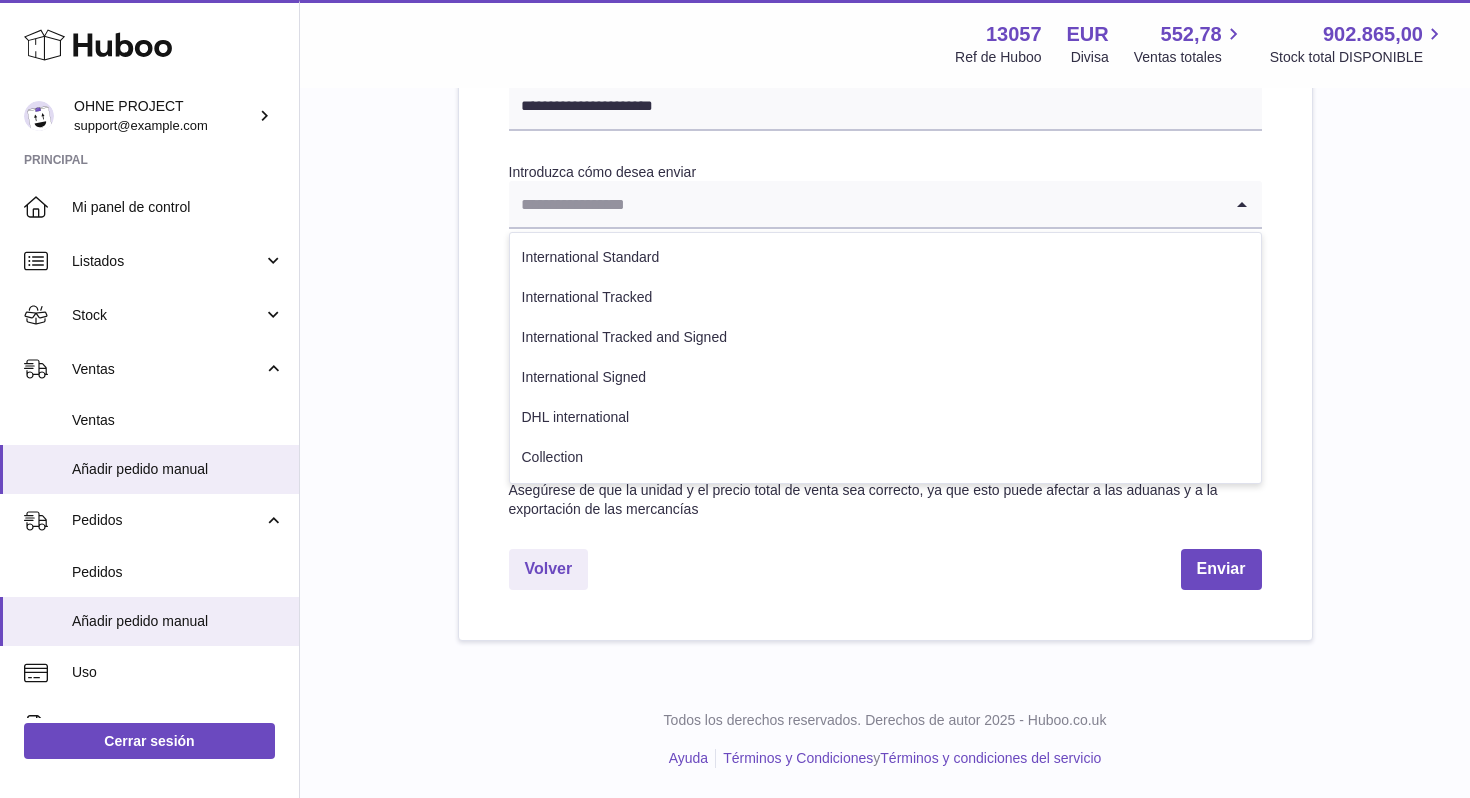 click at bounding box center (865, 204) 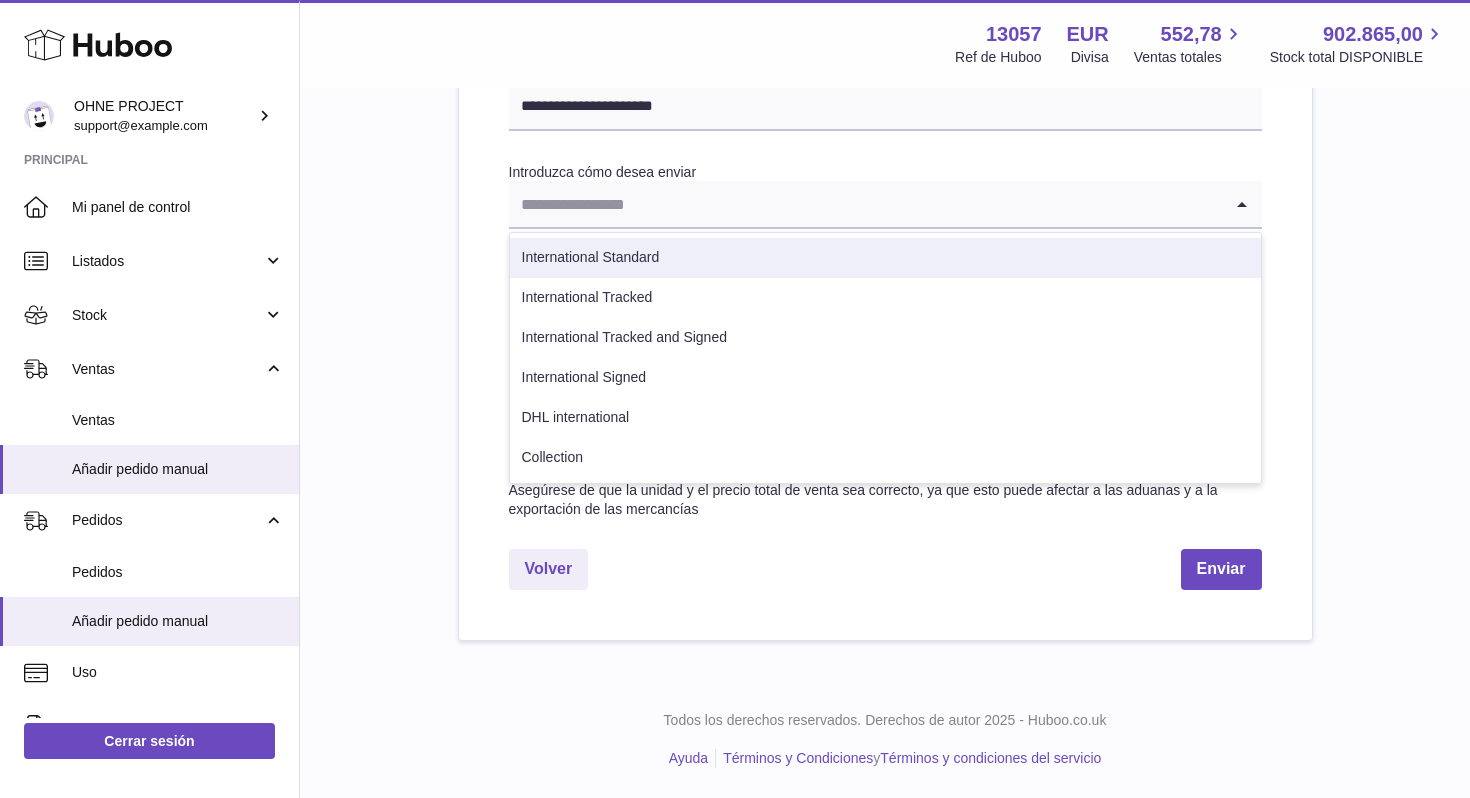 click on "International Standard" at bounding box center [885, 258] 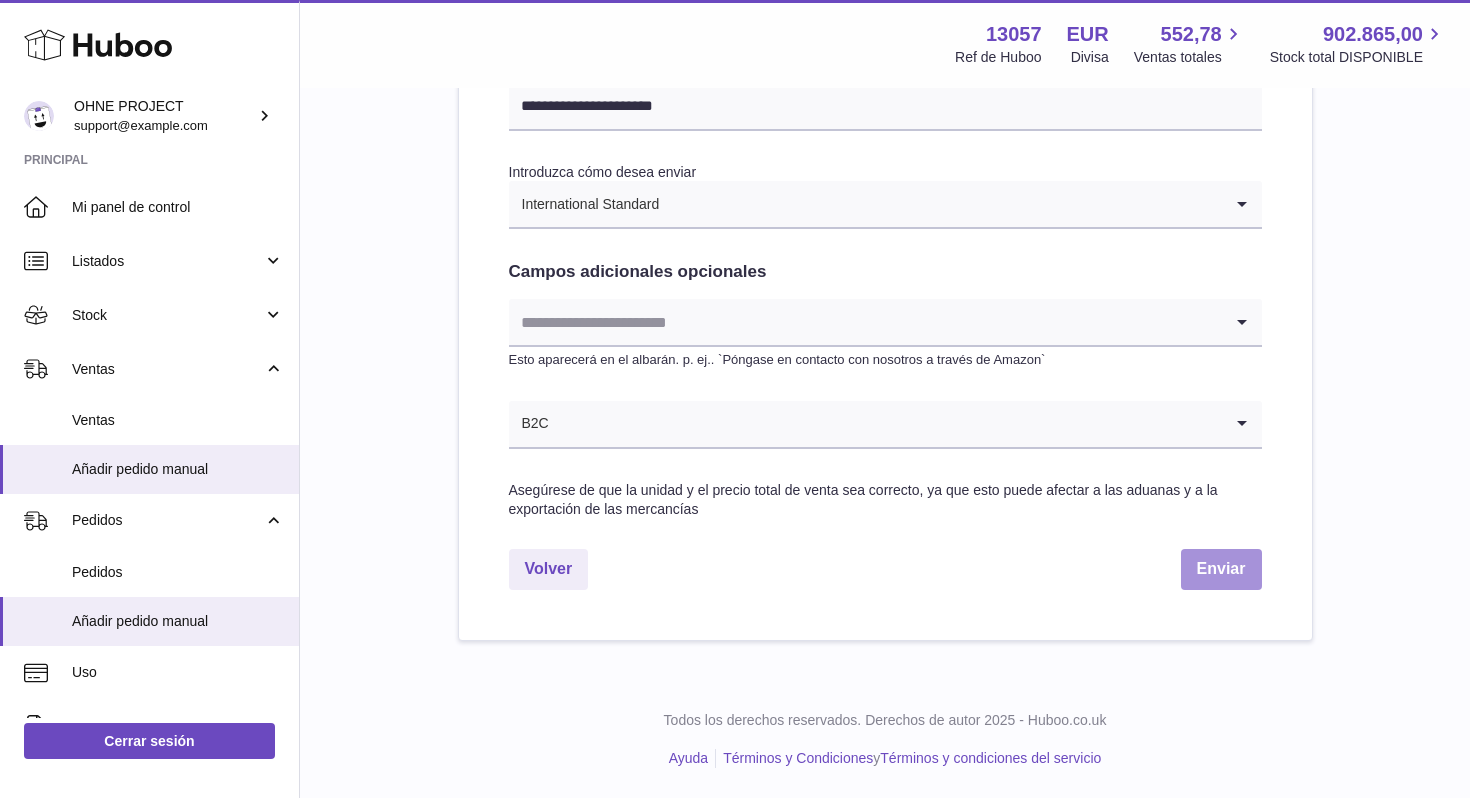 click on "Enviar" at bounding box center [1221, 569] 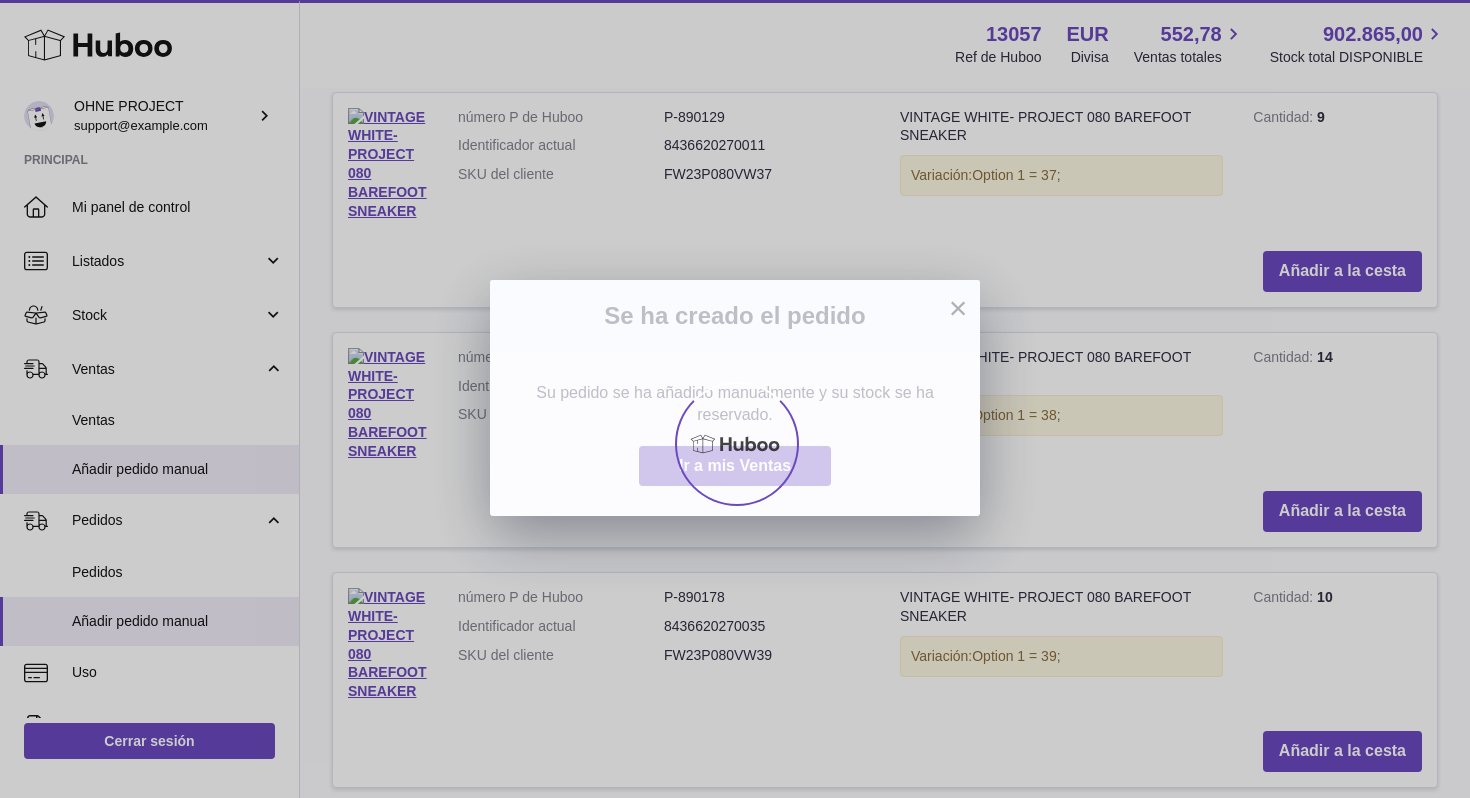 scroll, scrollTop: 0, scrollLeft: 0, axis: both 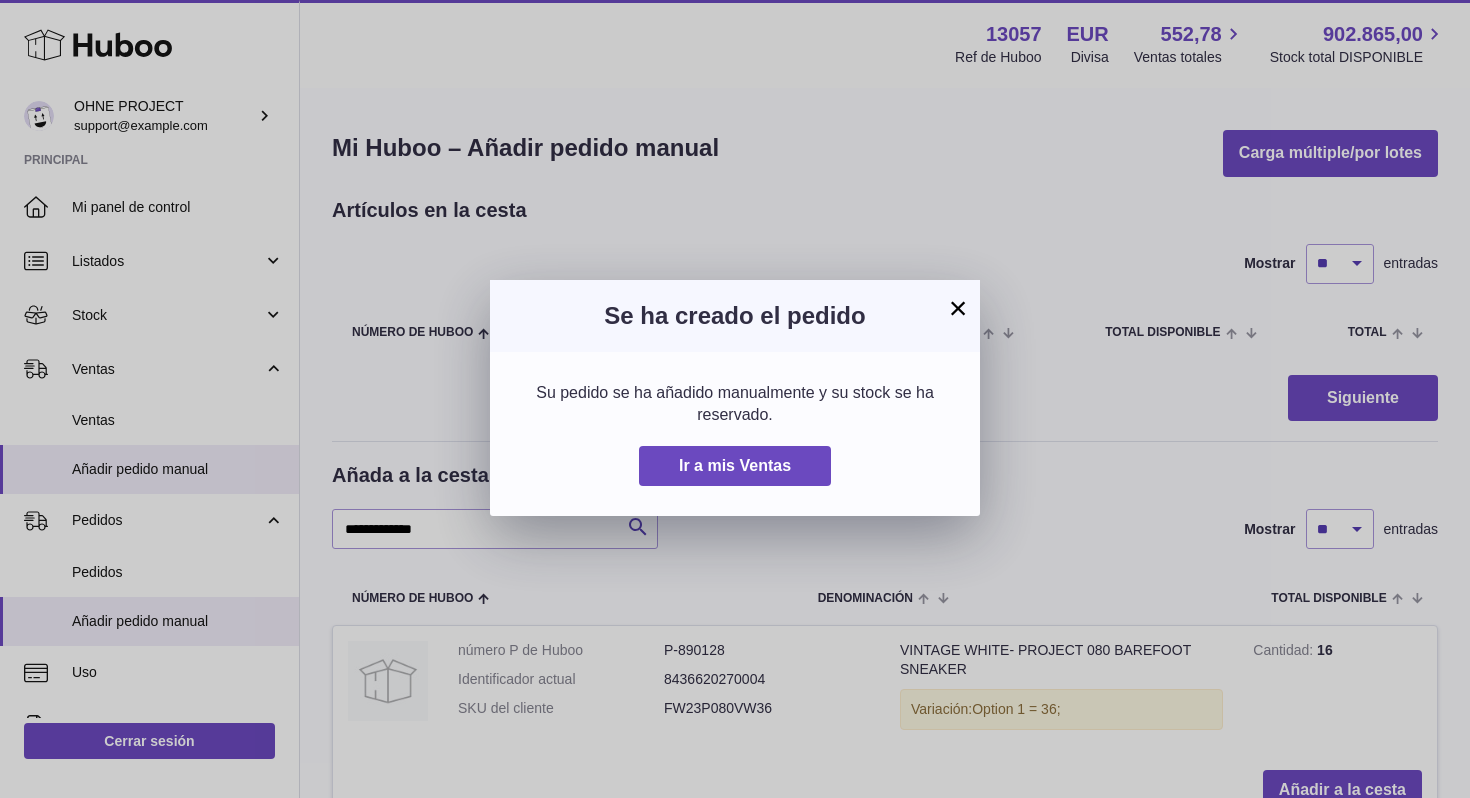 click on "×" at bounding box center (958, 308) 